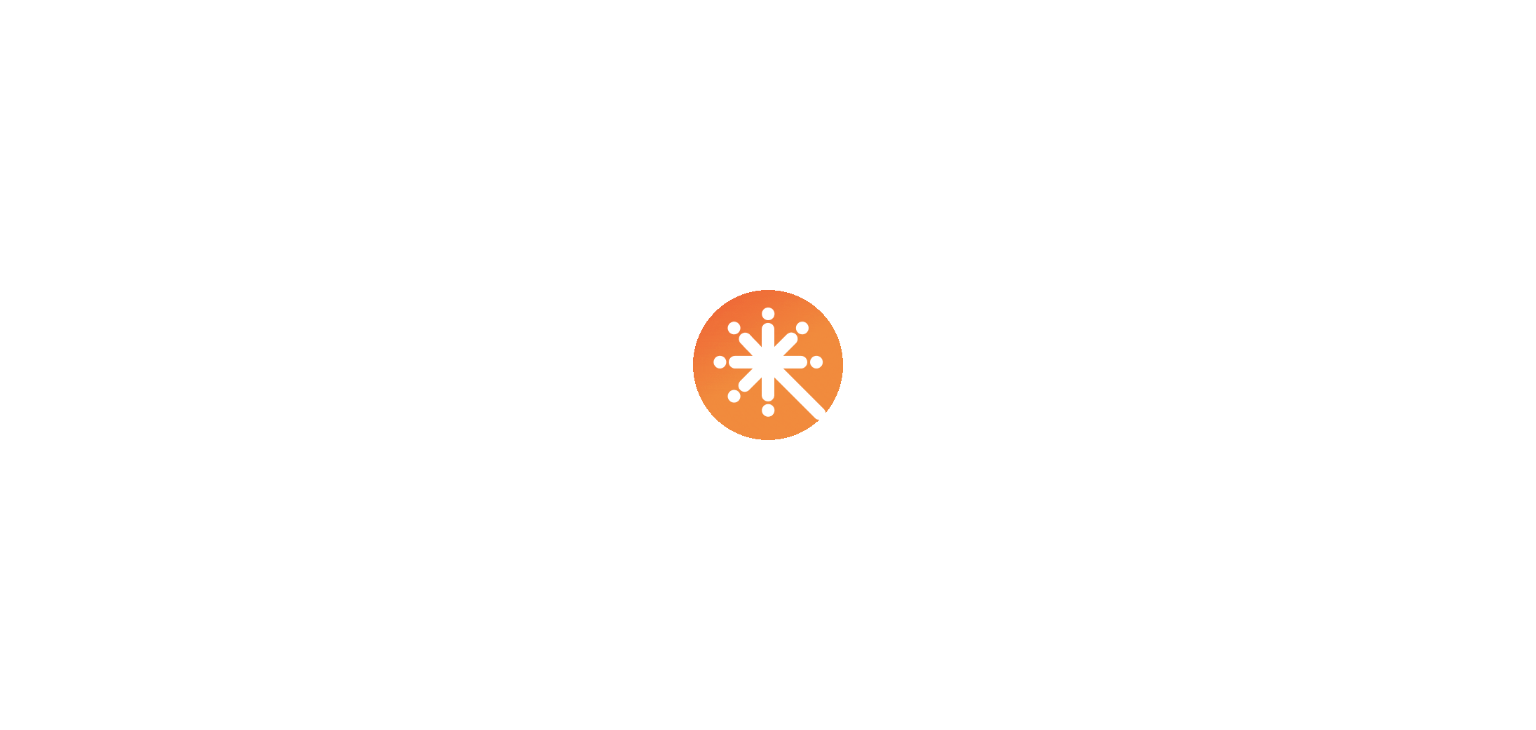 scroll, scrollTop: 0, scrollLeft: 0, axis: both 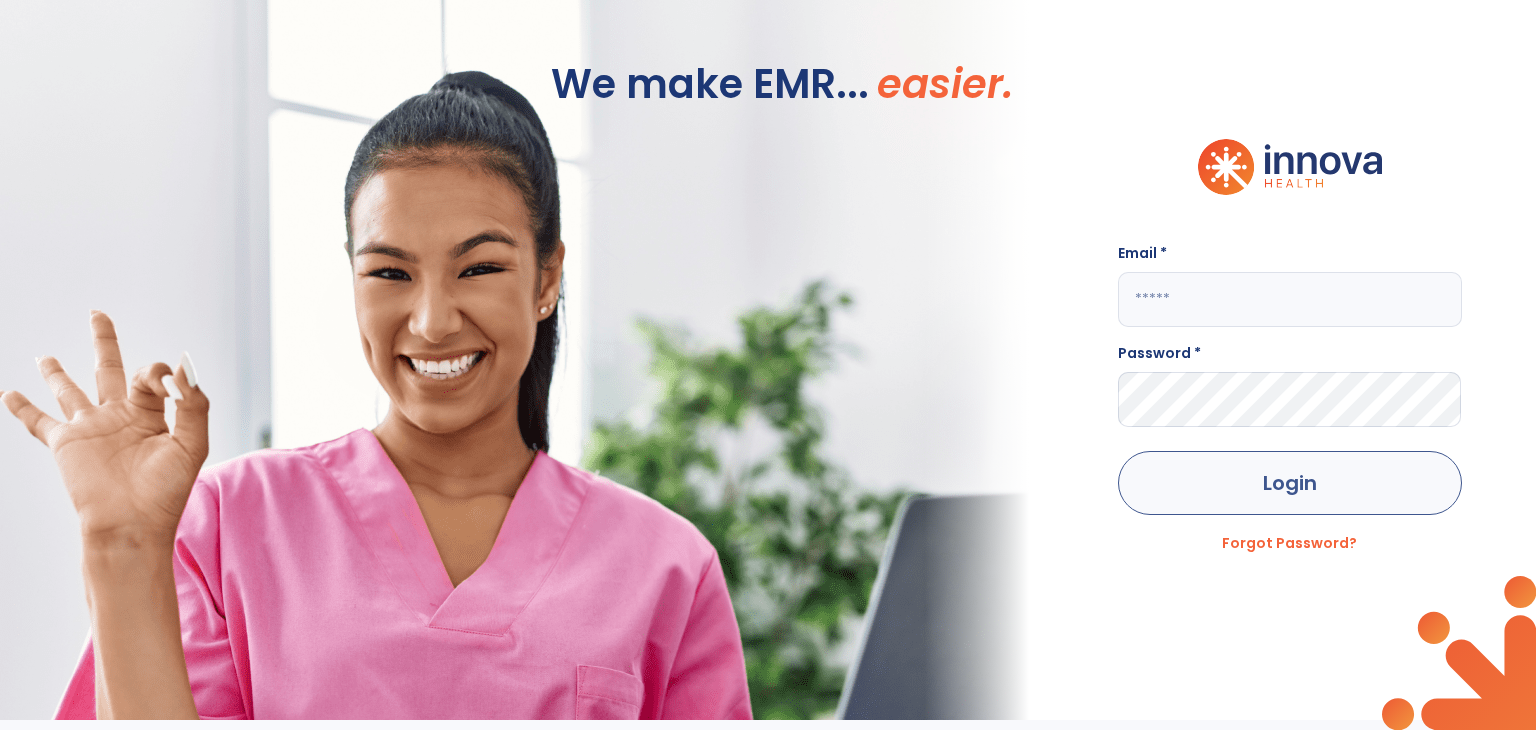 type on "**********" 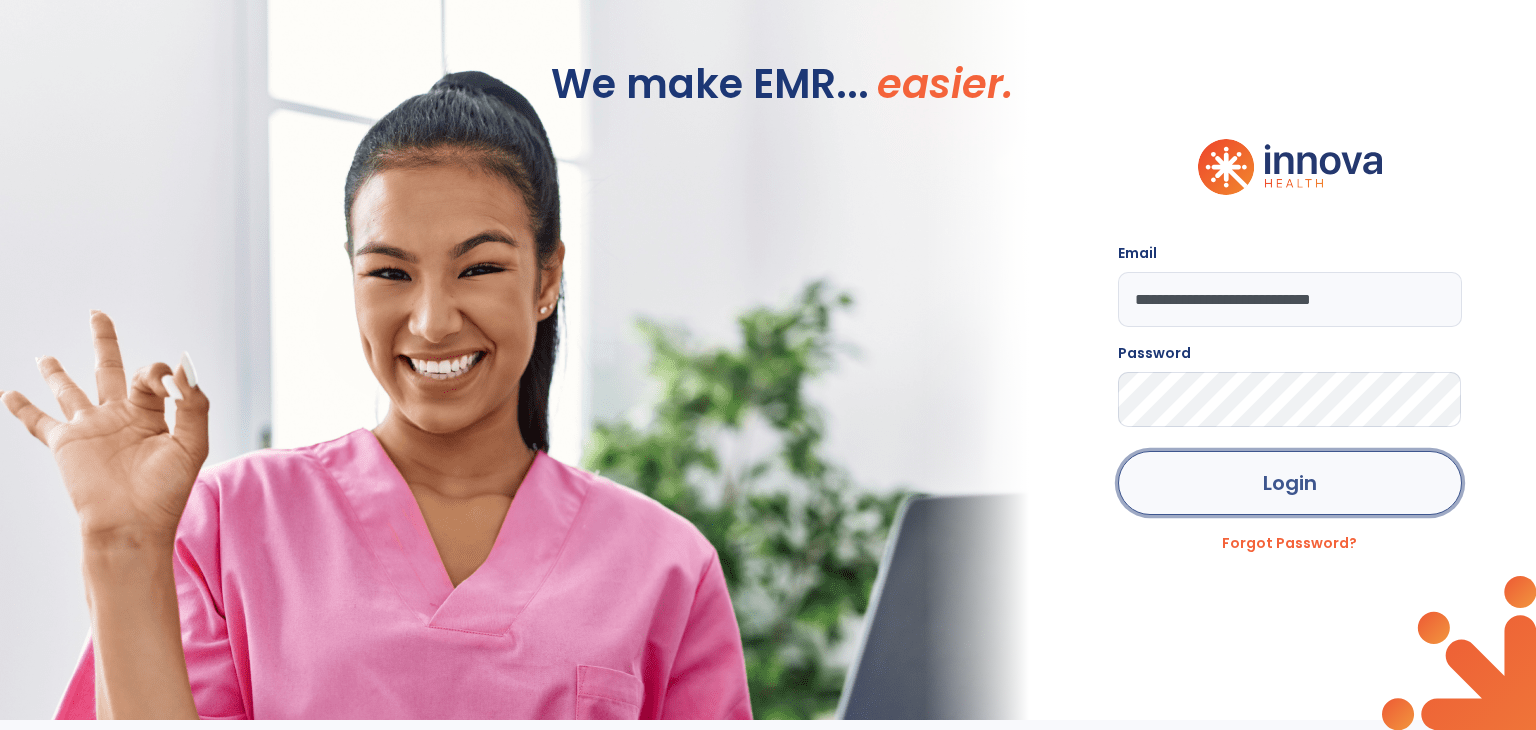 click on "Login" 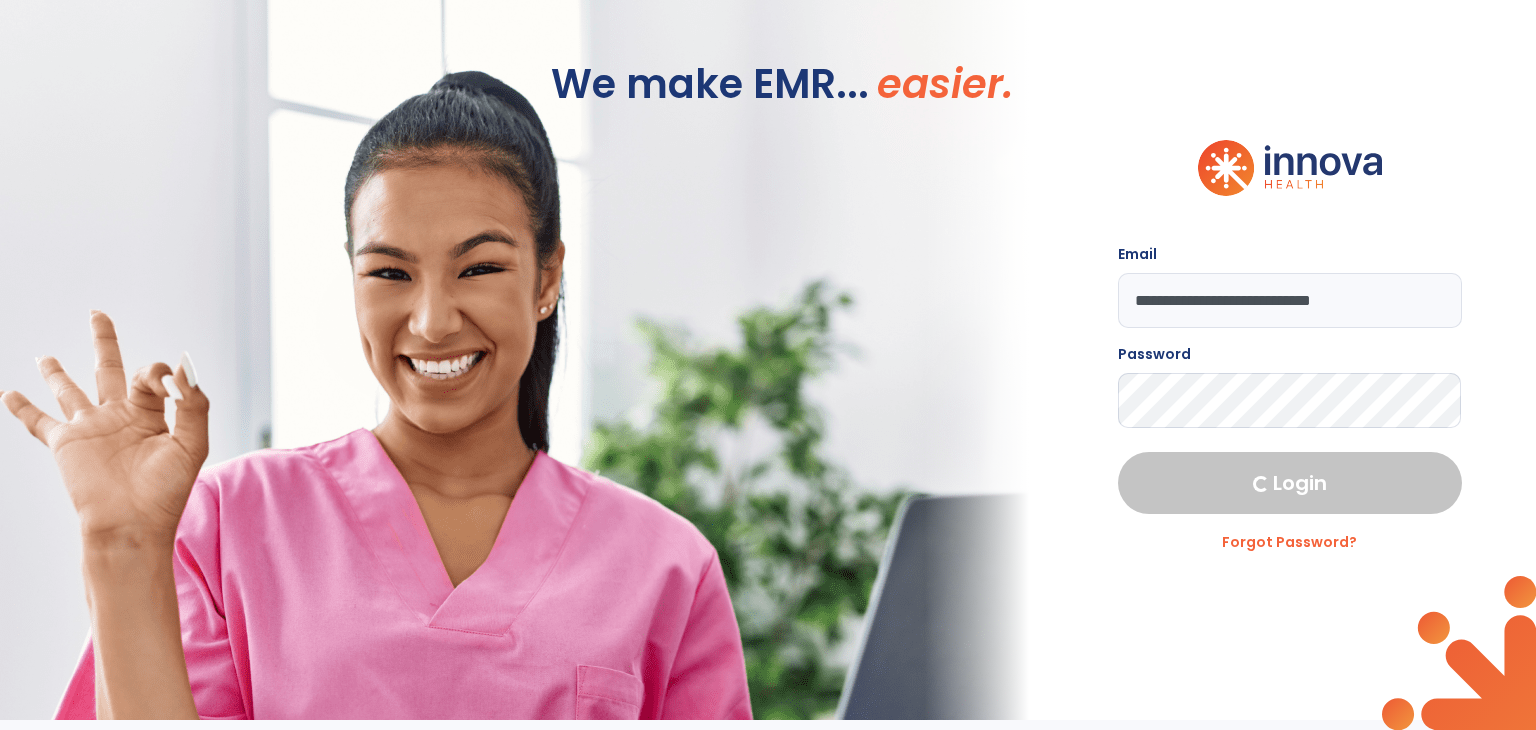 select on "****" 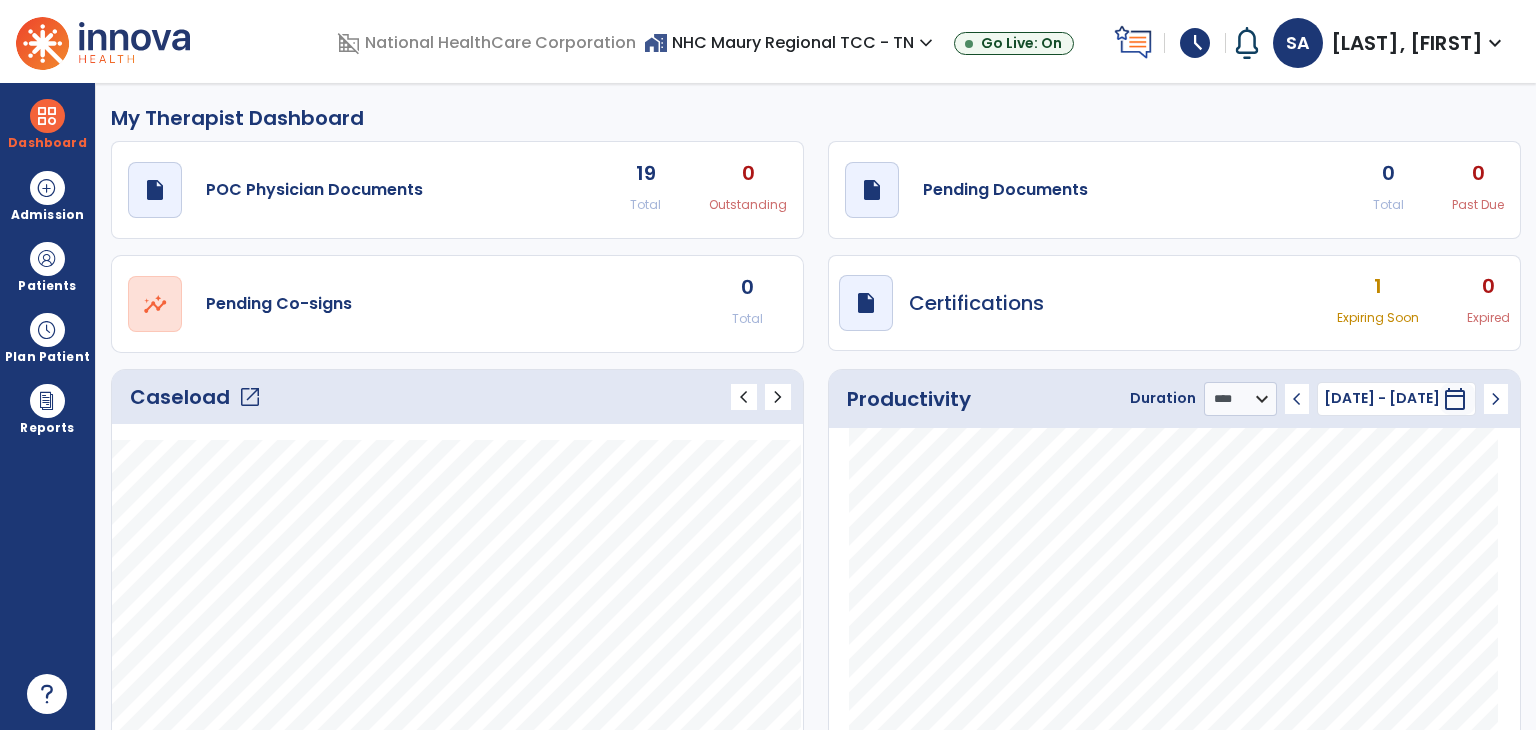 click on "schedule" at bounding box center (1195, 43) 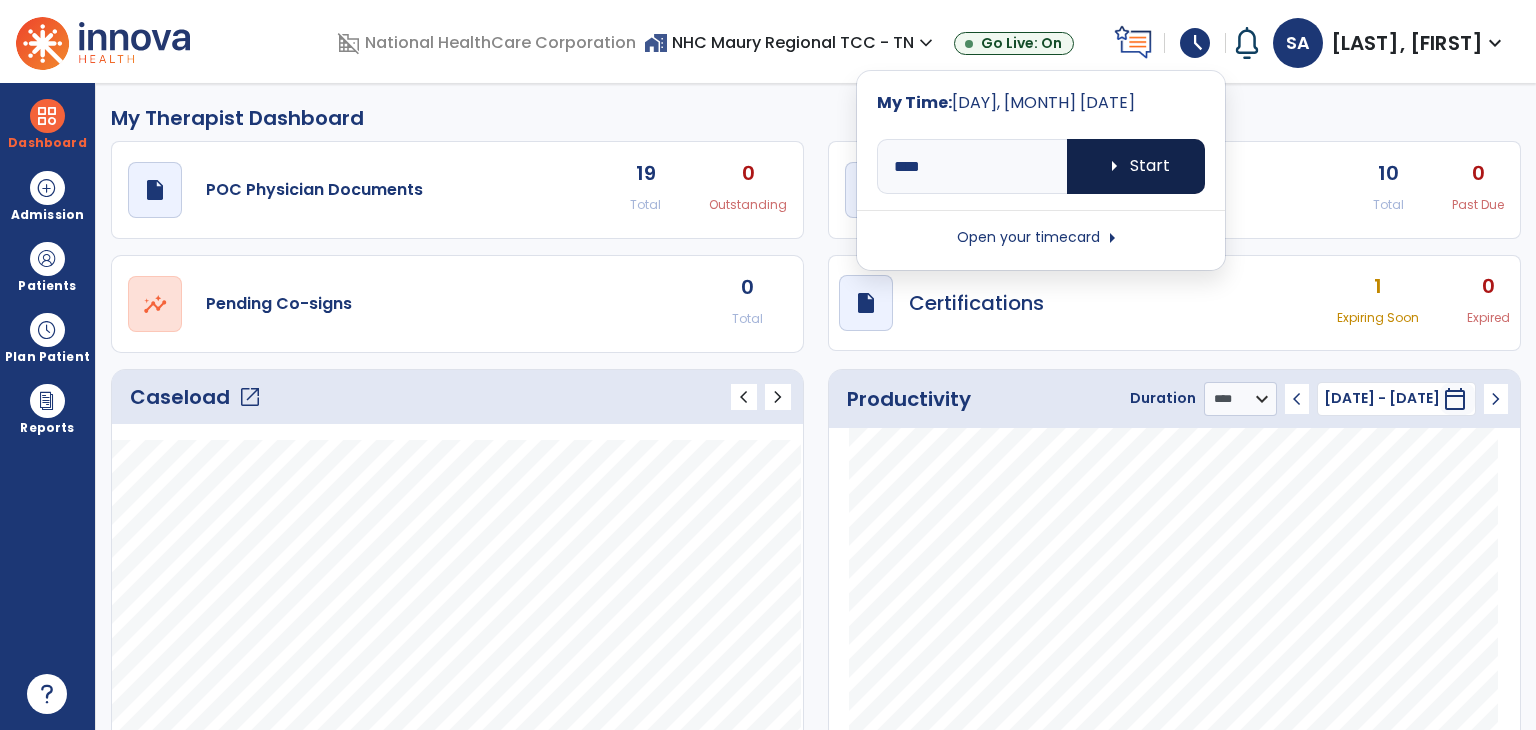 click on "arrow_right  Start" at bounding box center (1136, 166) 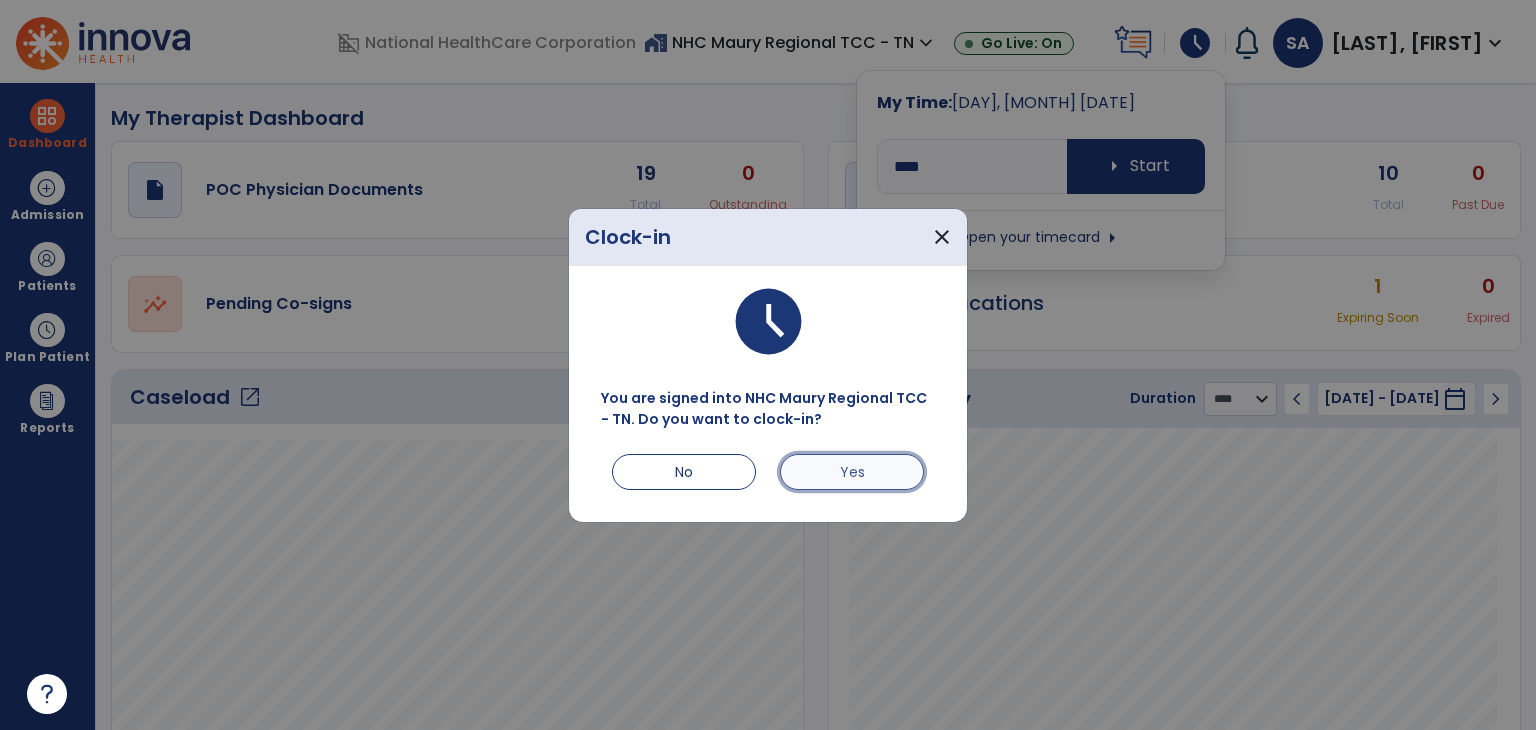 click on "Yes" at bounding box center (852, 472) 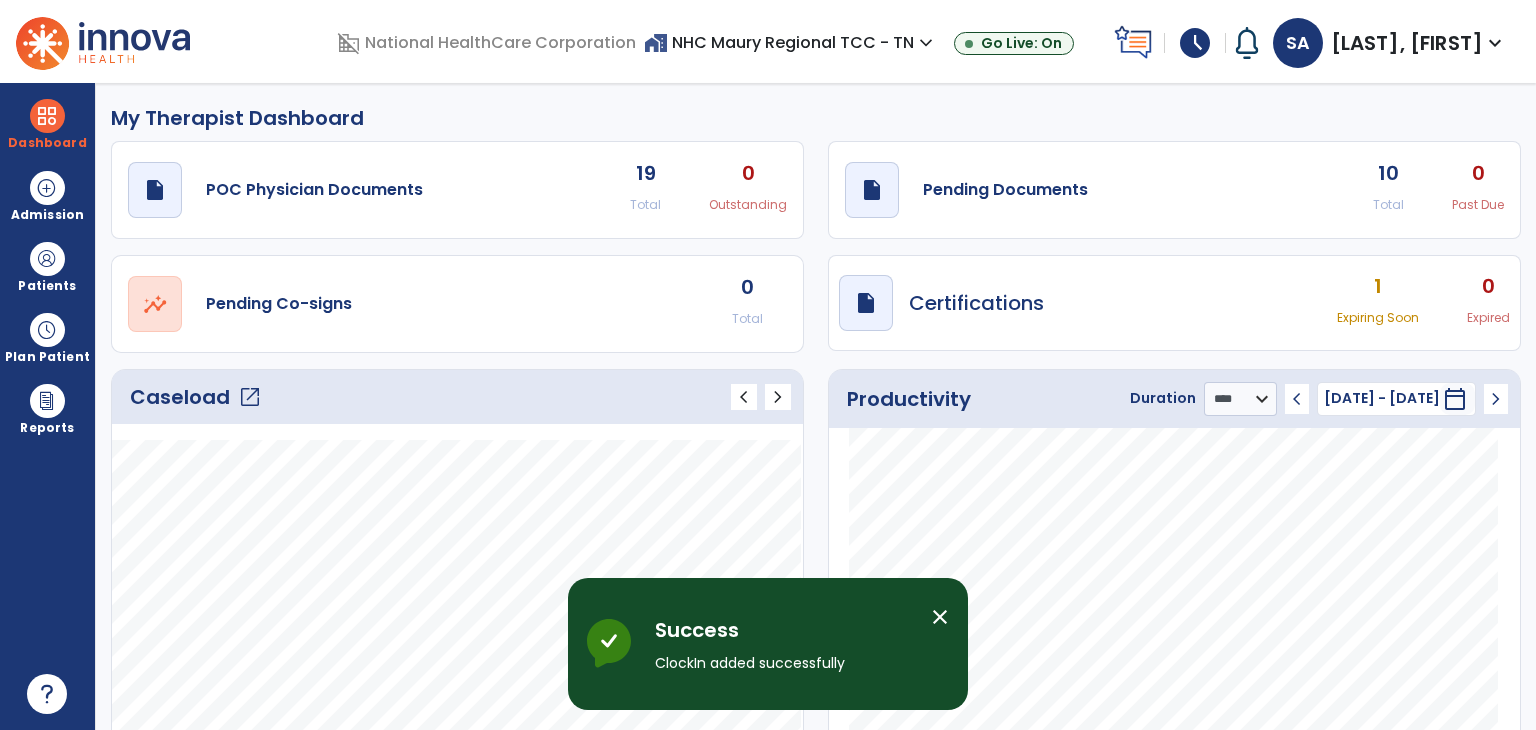 click on "open_in_new" 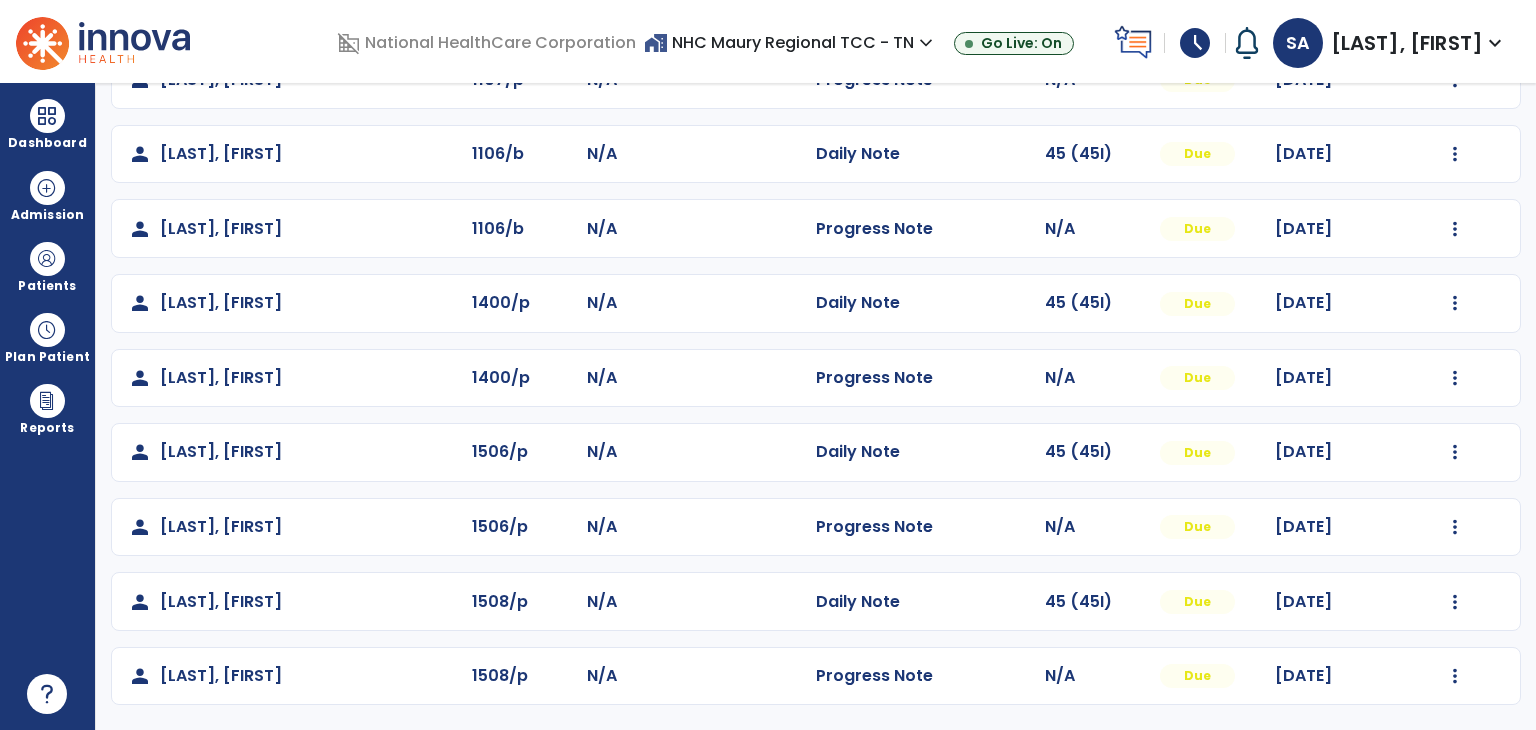 scroll, scrollTop: 0, scrollLeft: 0, axis: both 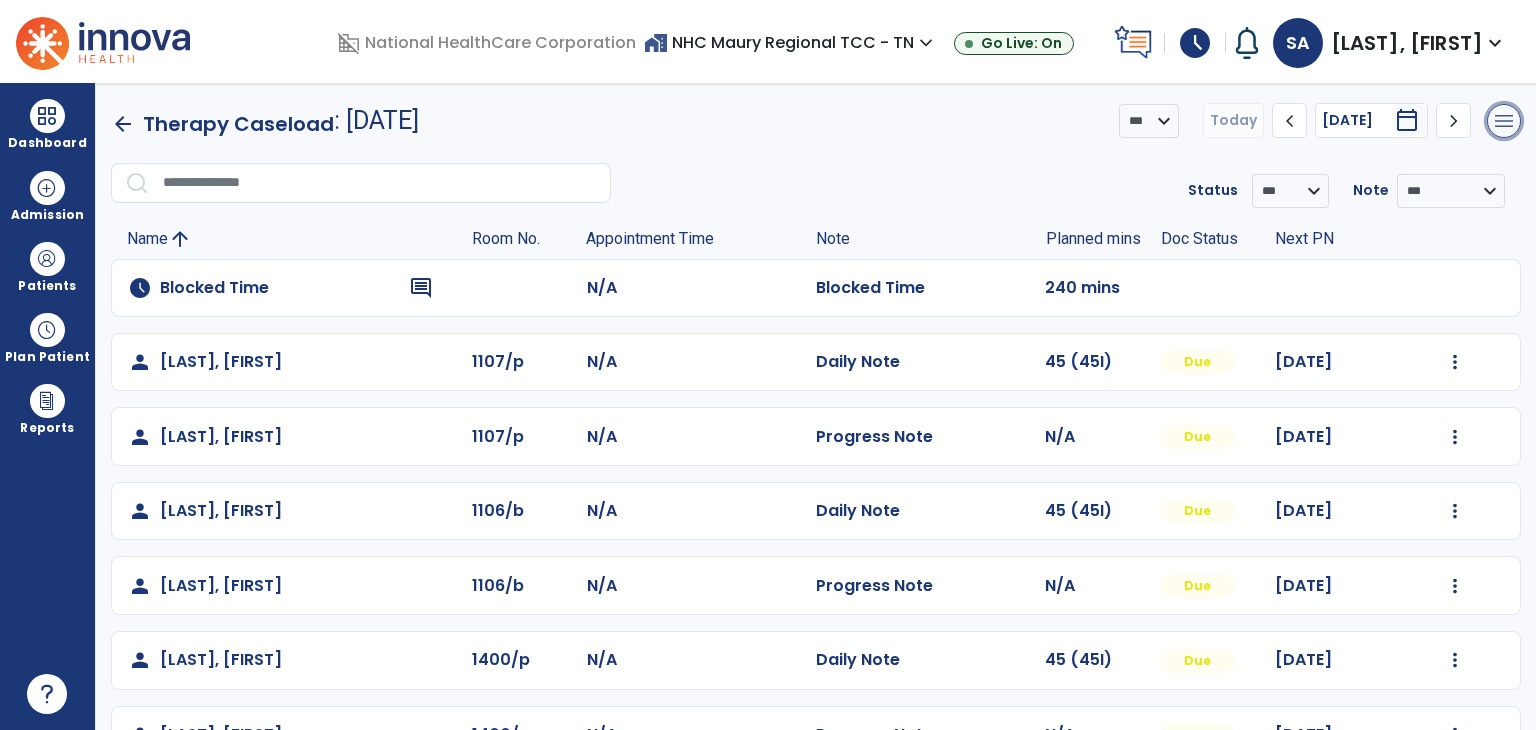 click on "menu" at bounding box center [1504, 121] 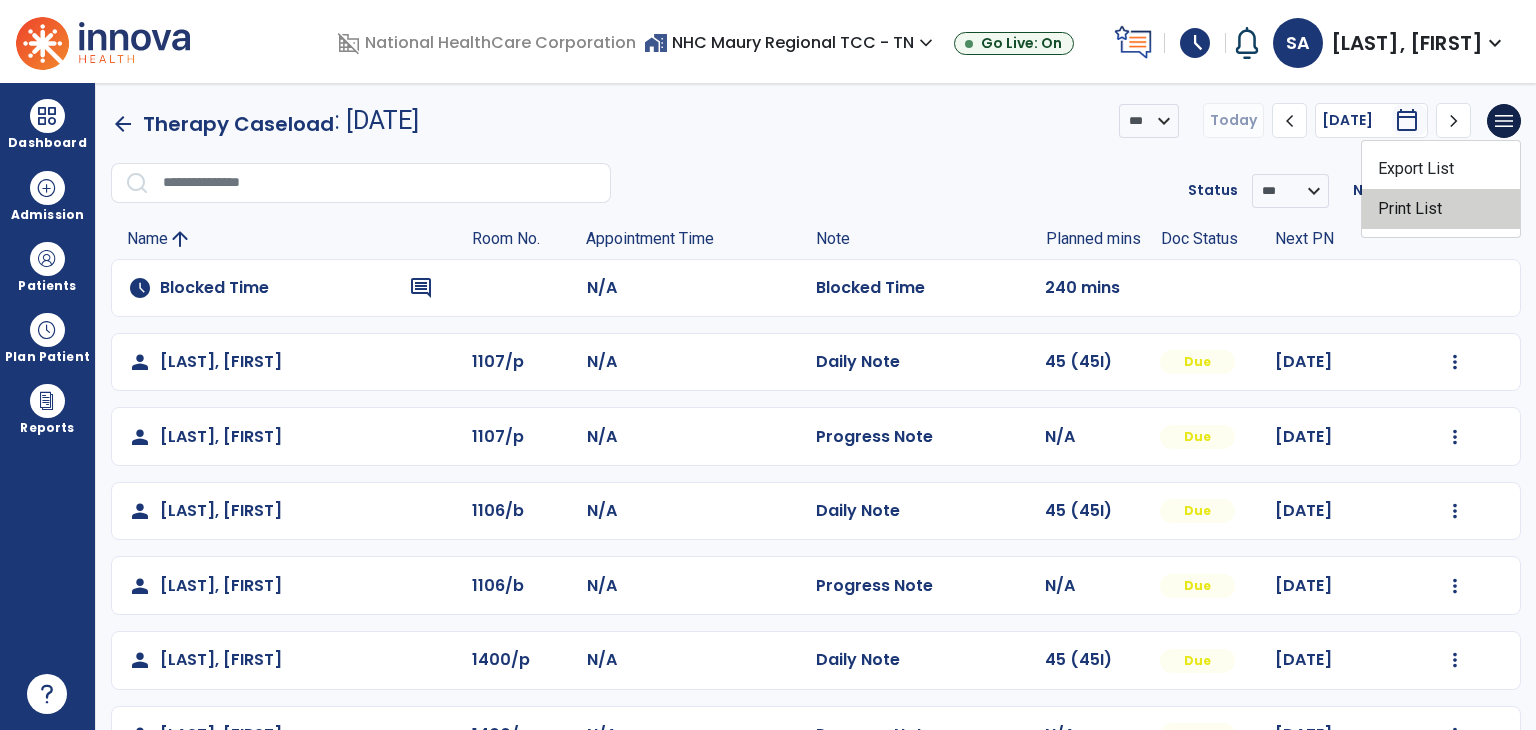 click on "Print List" 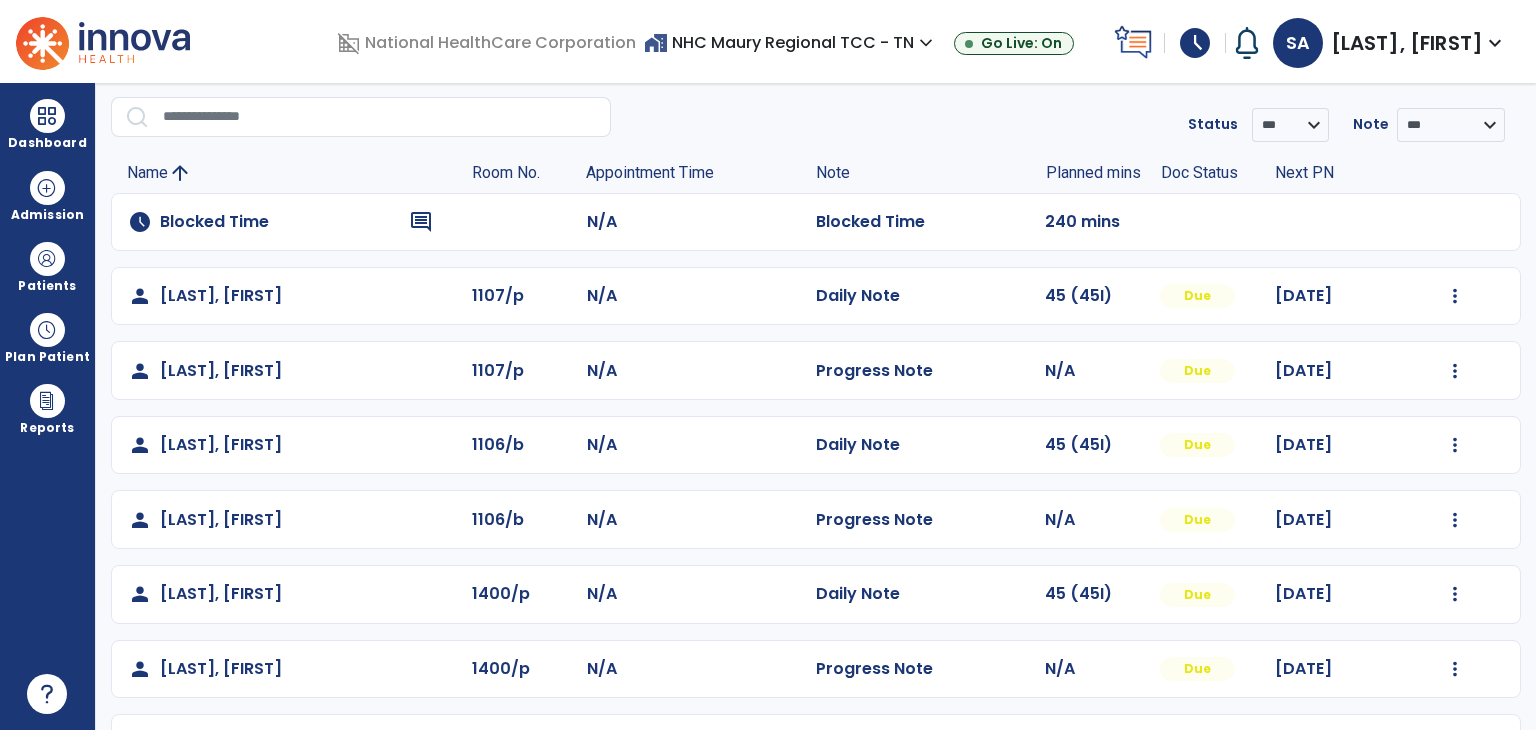 scroll, scrollTop: 0, scrollLeft: 0, axis: both 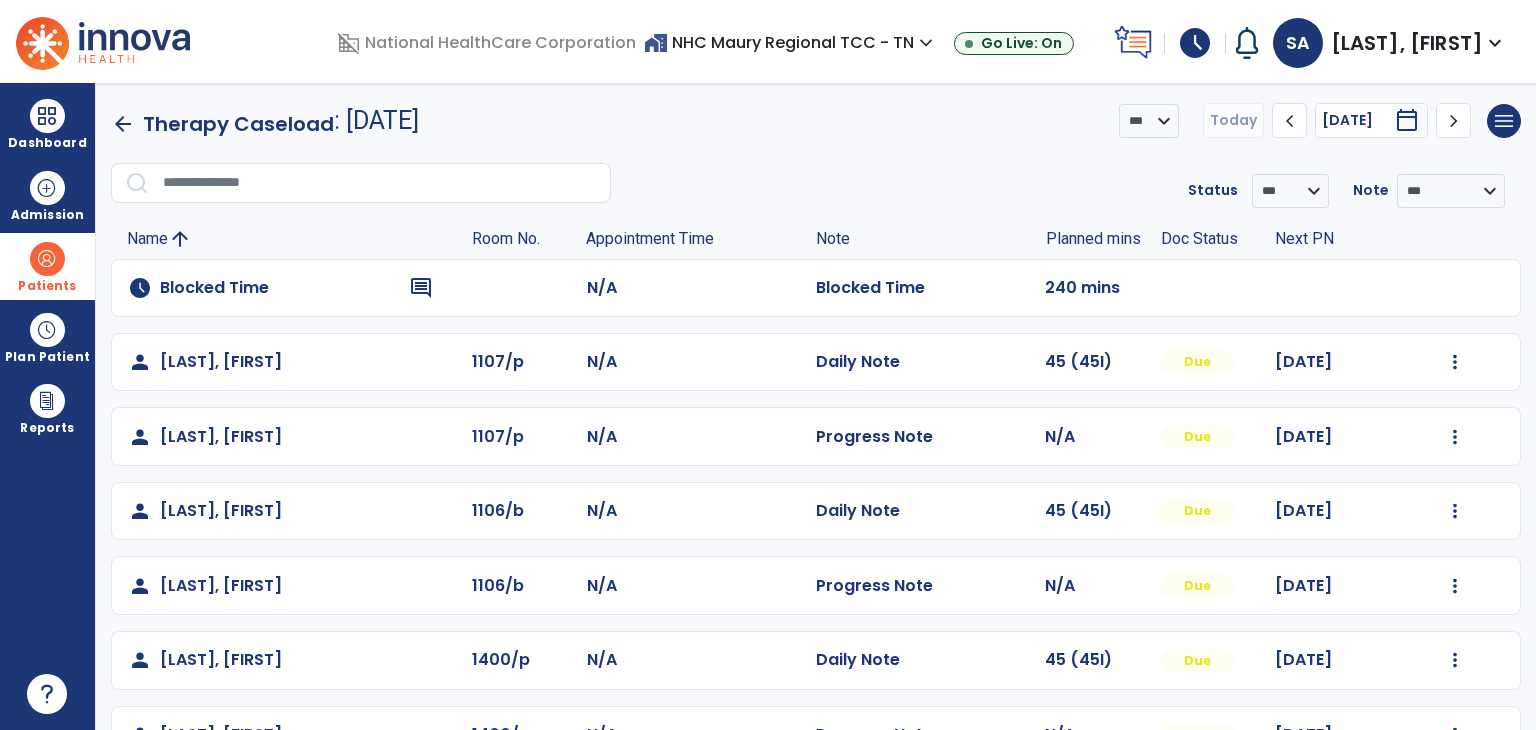 click on "Patients" at bounding box center [47, 266] 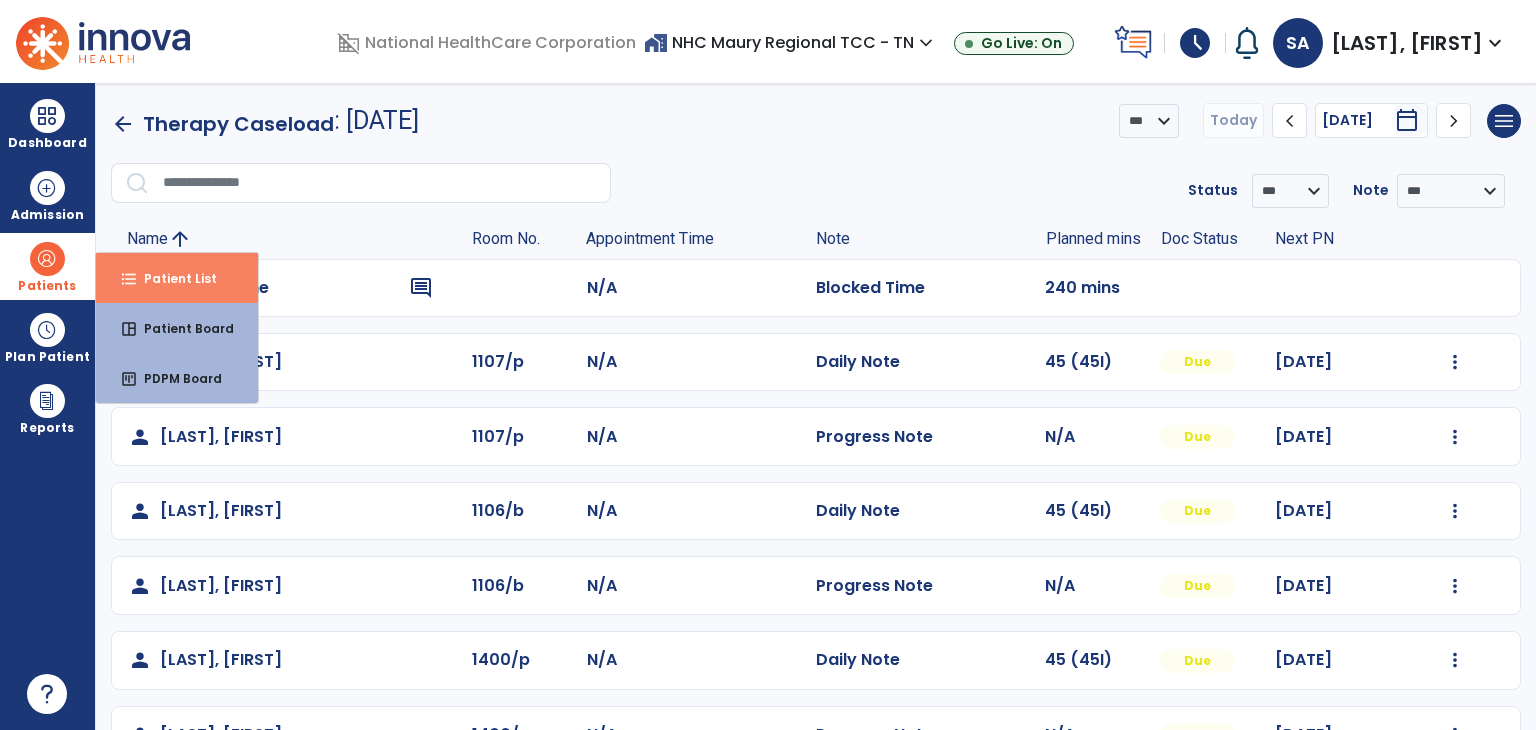 click on "format_list_bulleted  Patient List" at bounding box center (177, 278) 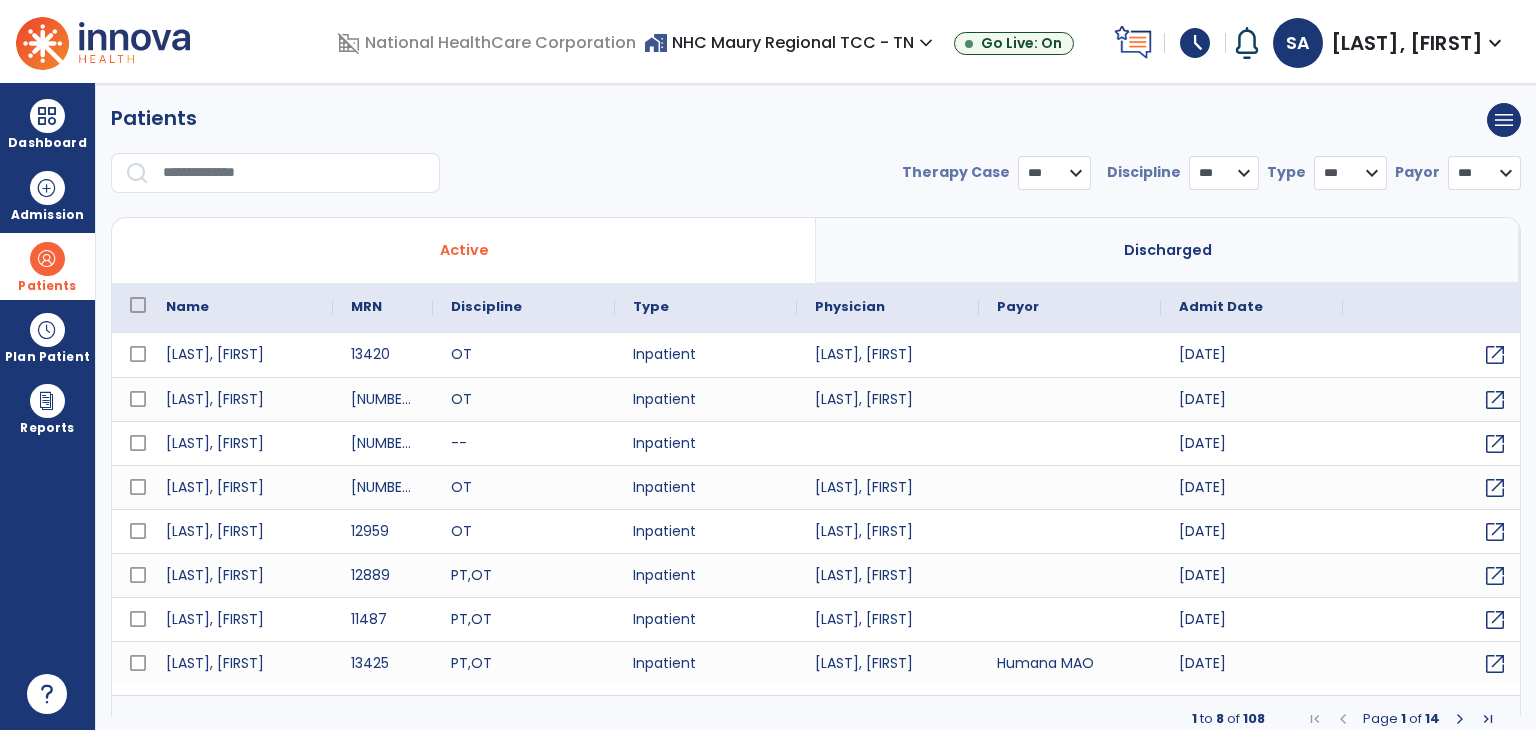 select on "***" 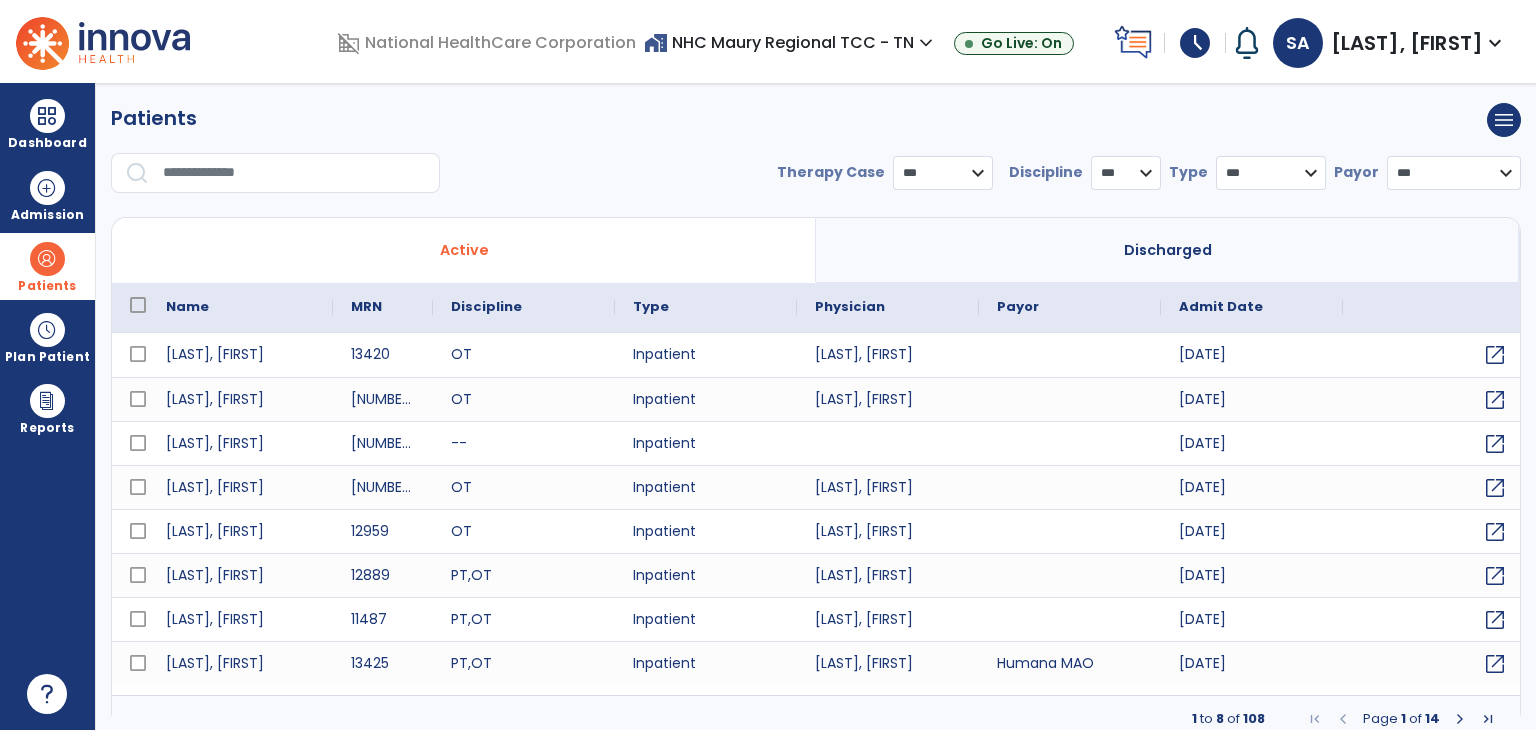 click at bounding box center (294, 173) 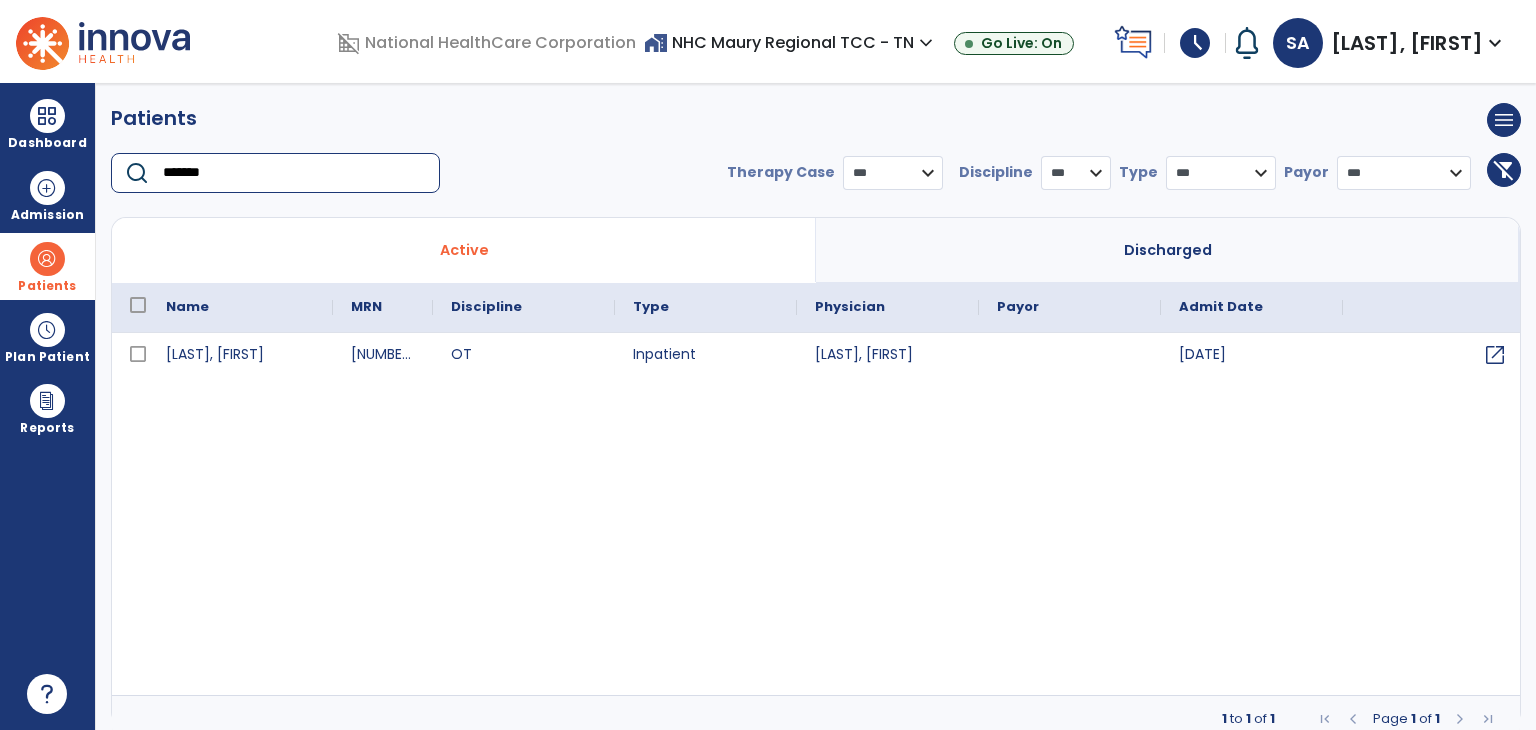 type on "*******" 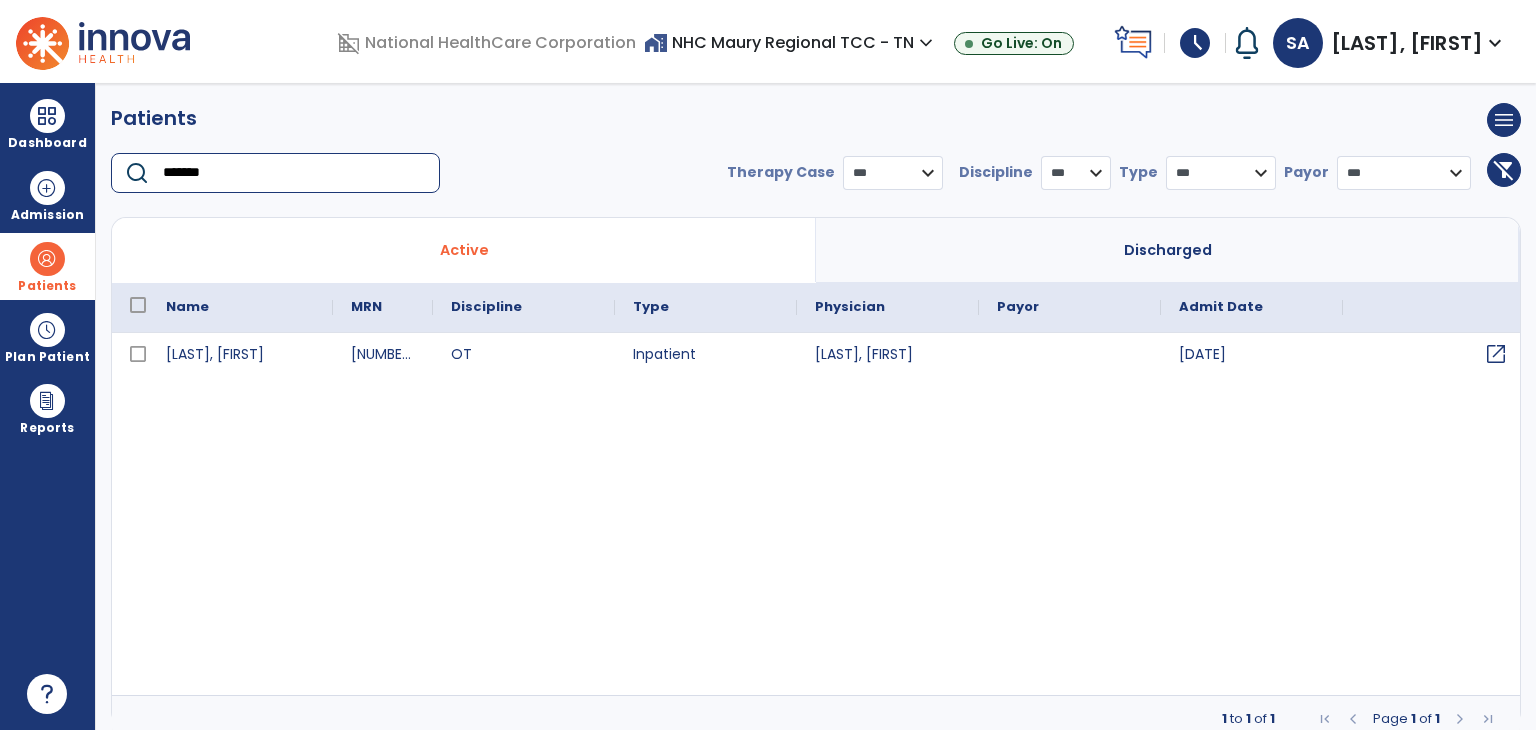 click on "open_in_new" at bounding box center [1496, 354] 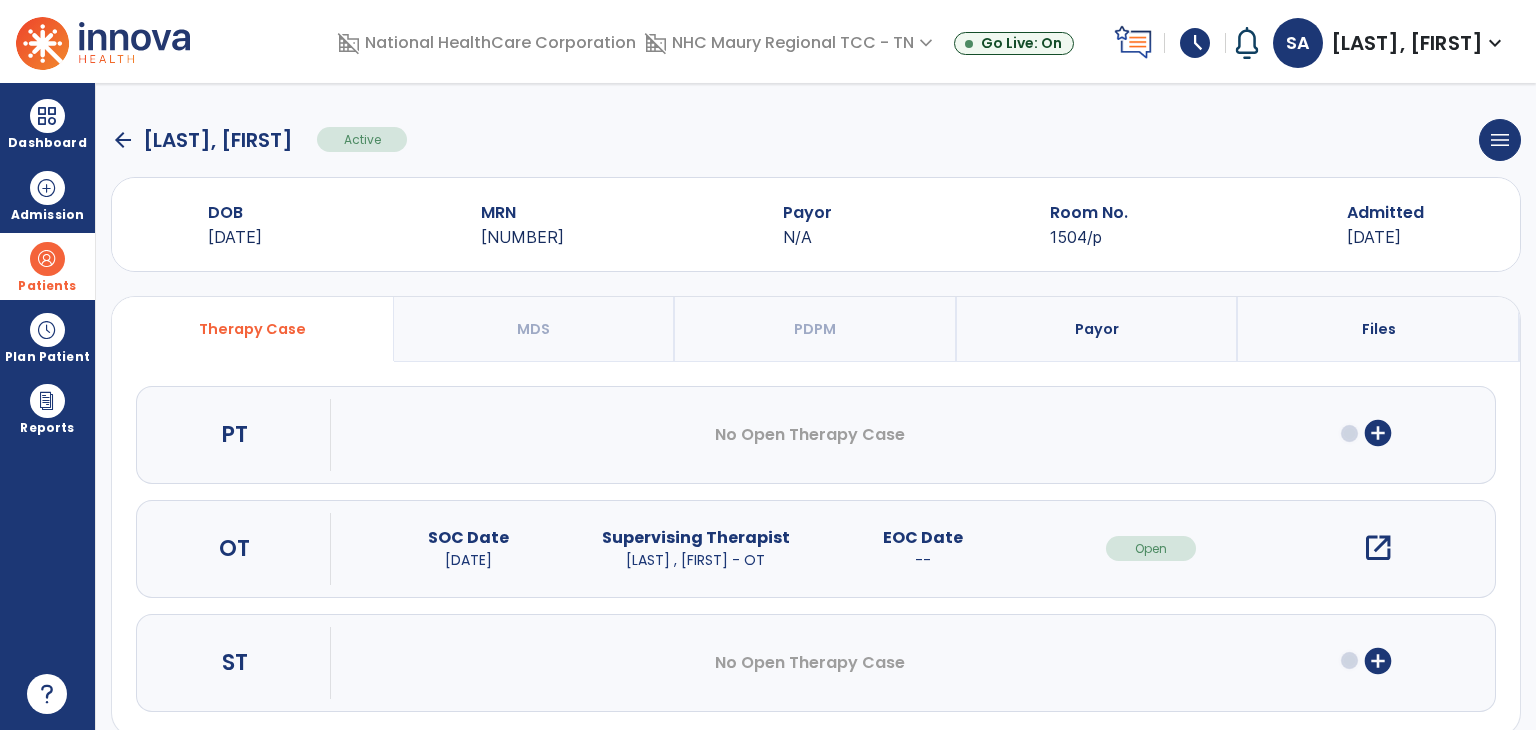 click on "add_circle" at bounding box center (1378, 433) 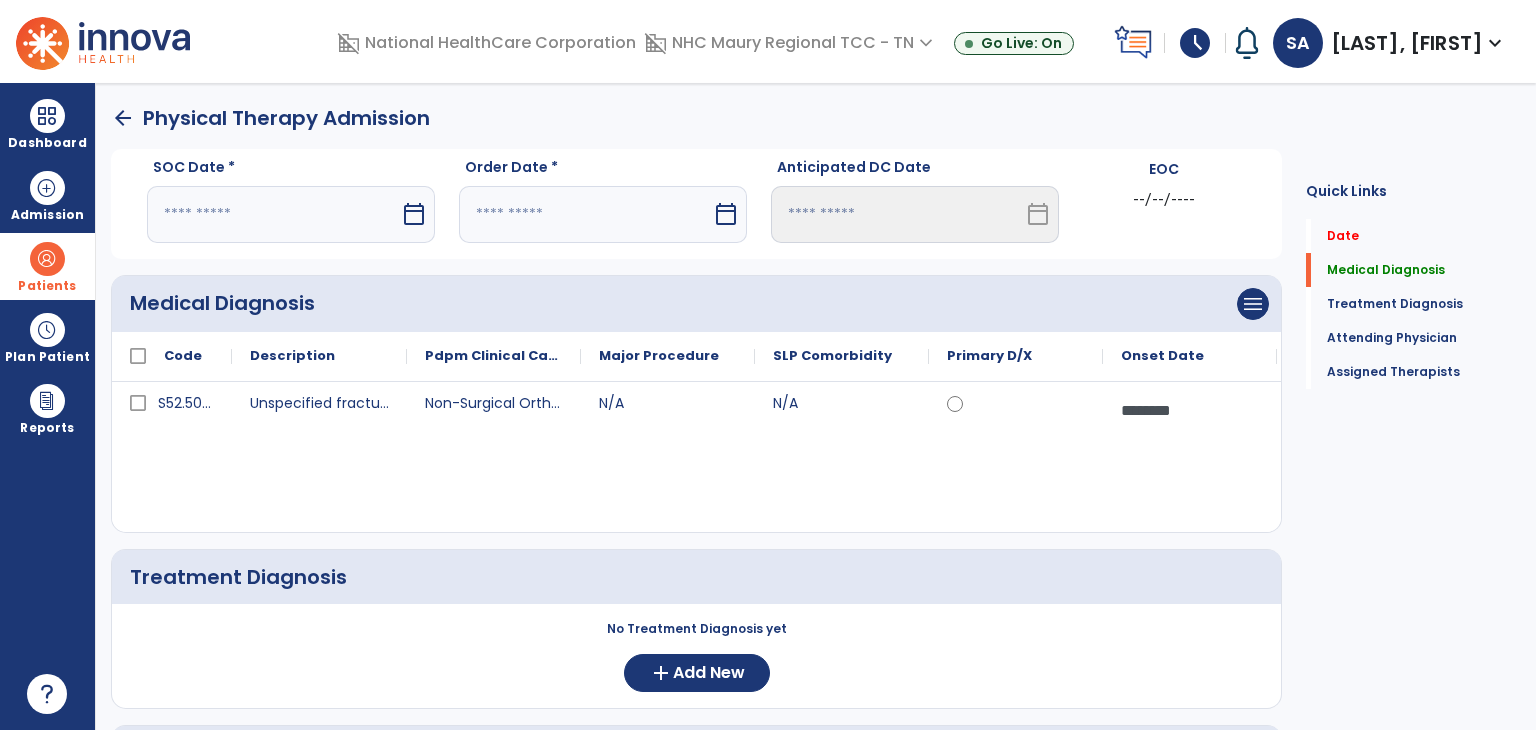 click on "calendar_today" at bounding box center (414, 214) 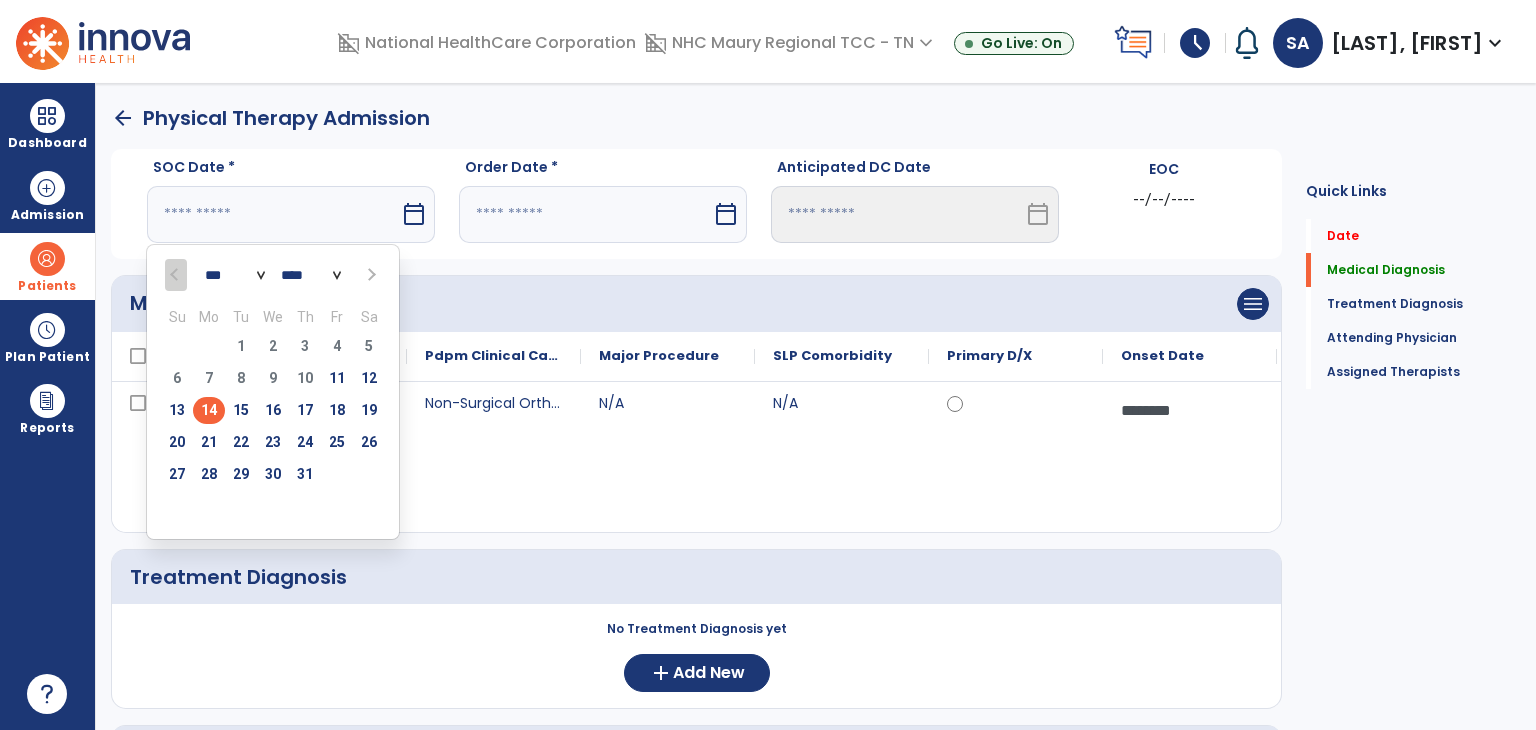 click on "14" at bounding box center [209, 410] 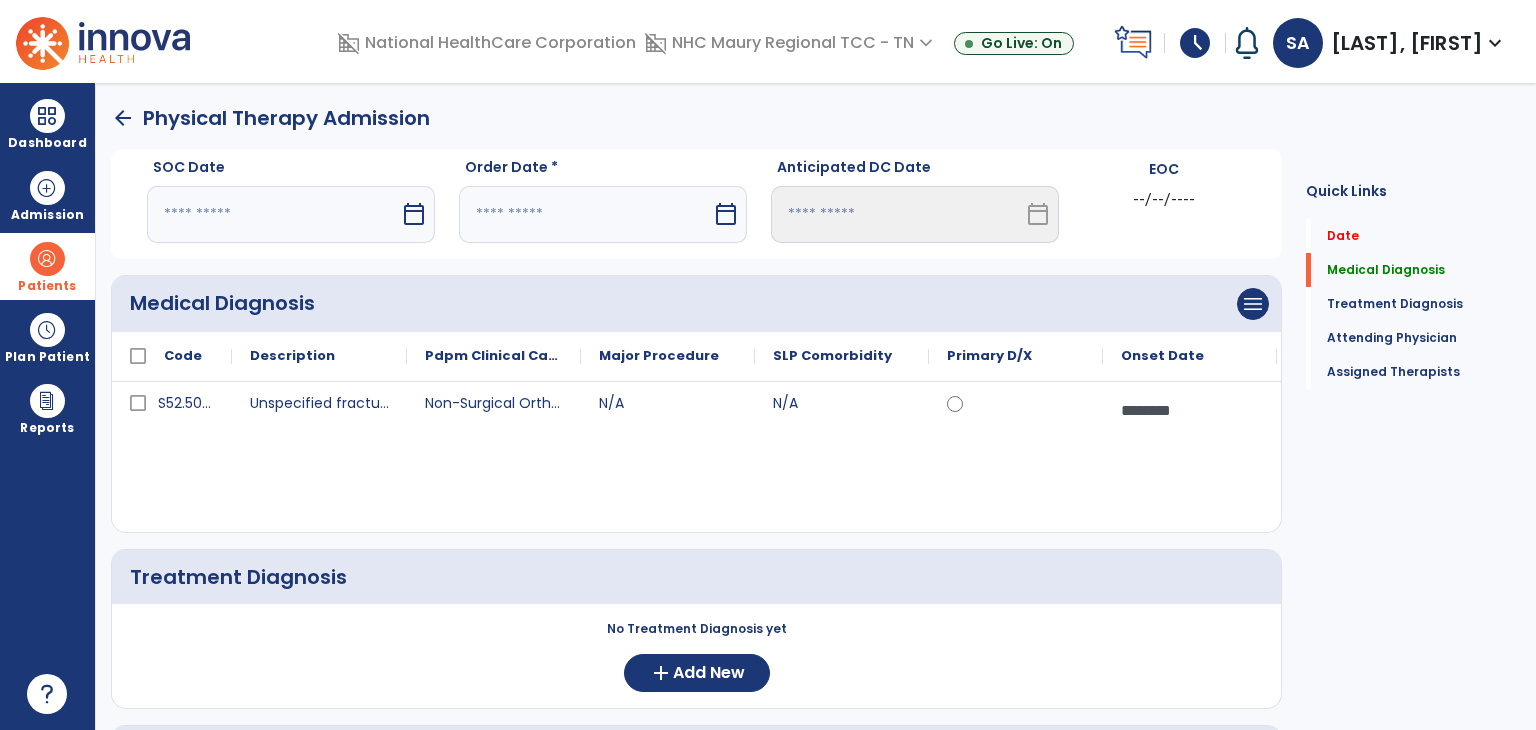 type on "*********" 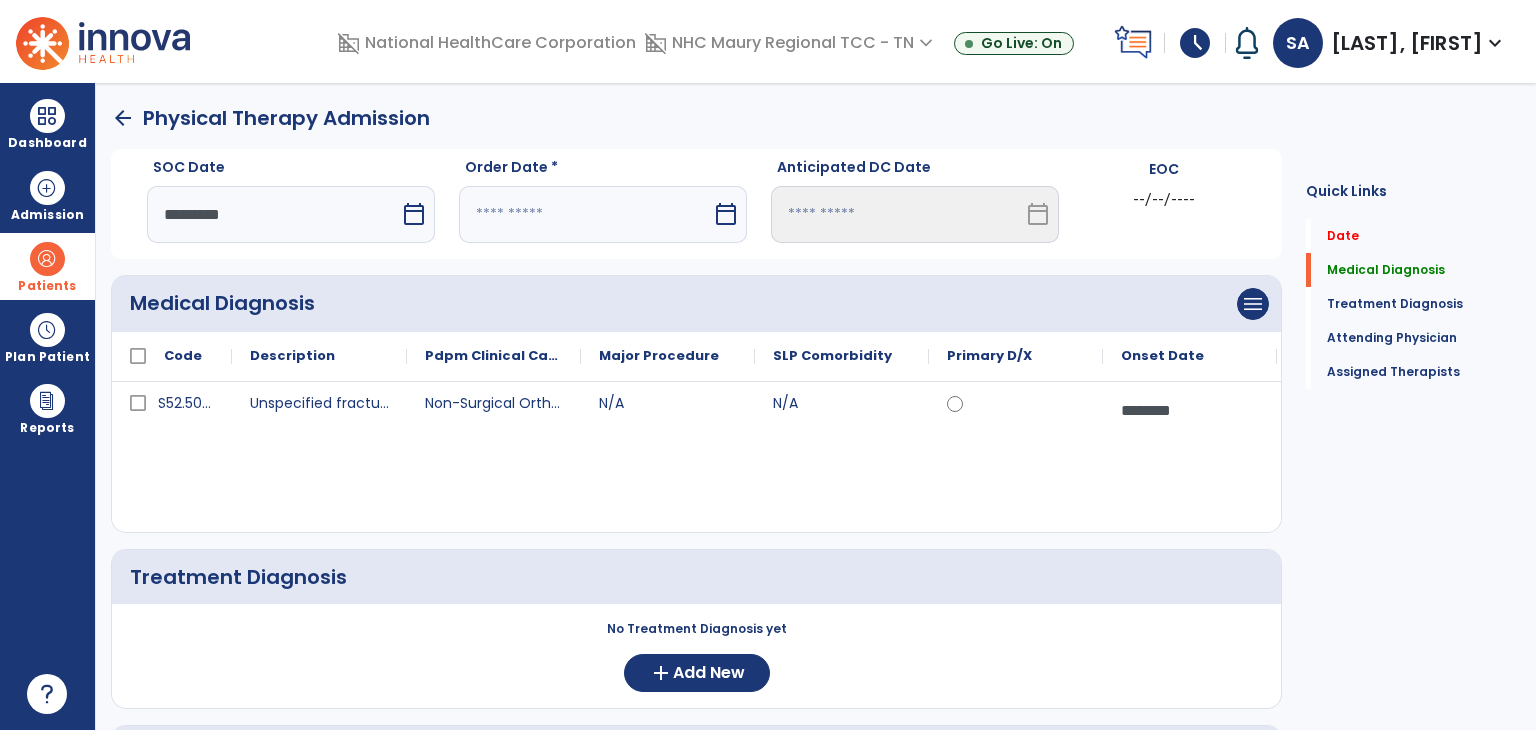 click on "calendar_today" at bounding box center (726, 214) 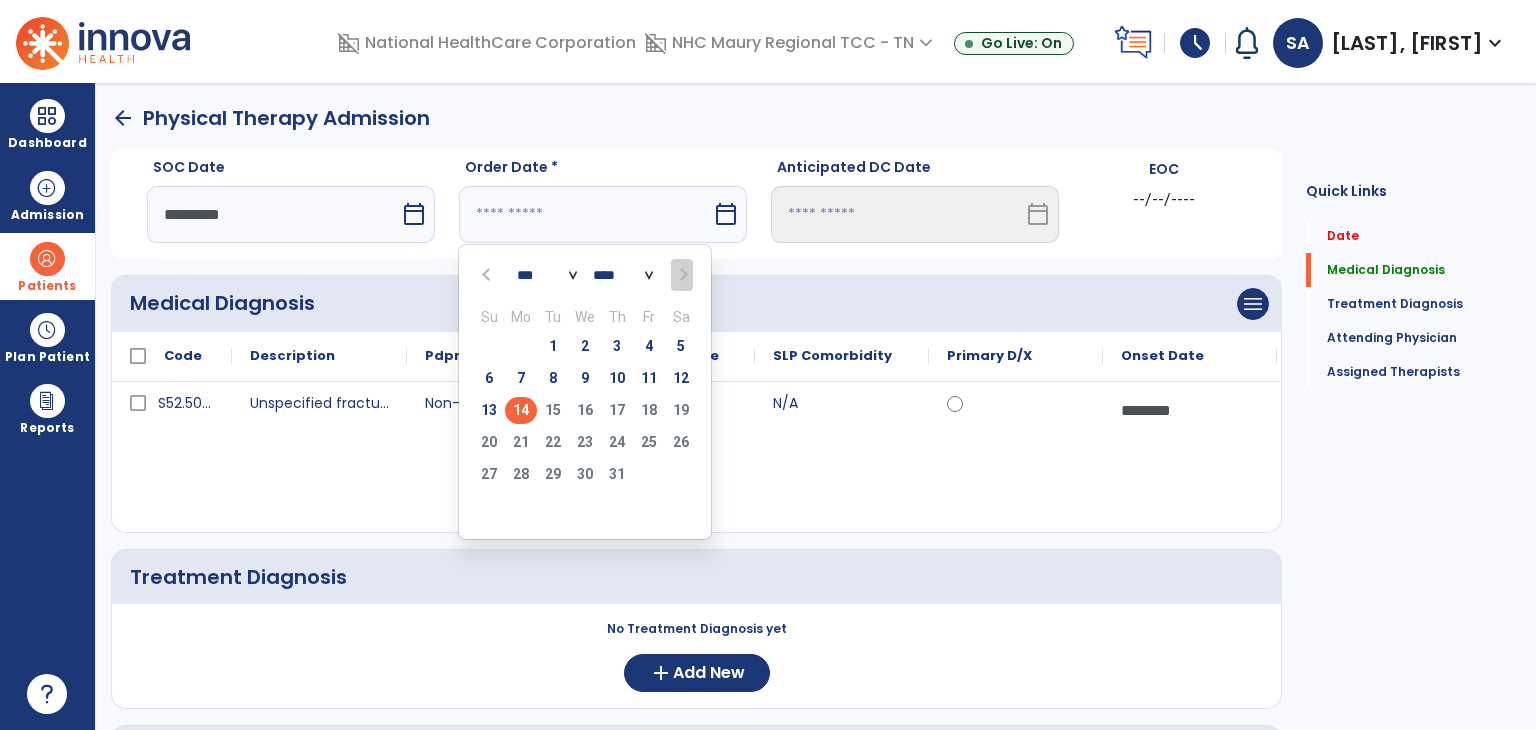 click on "14" at bounding box center (521, 410) 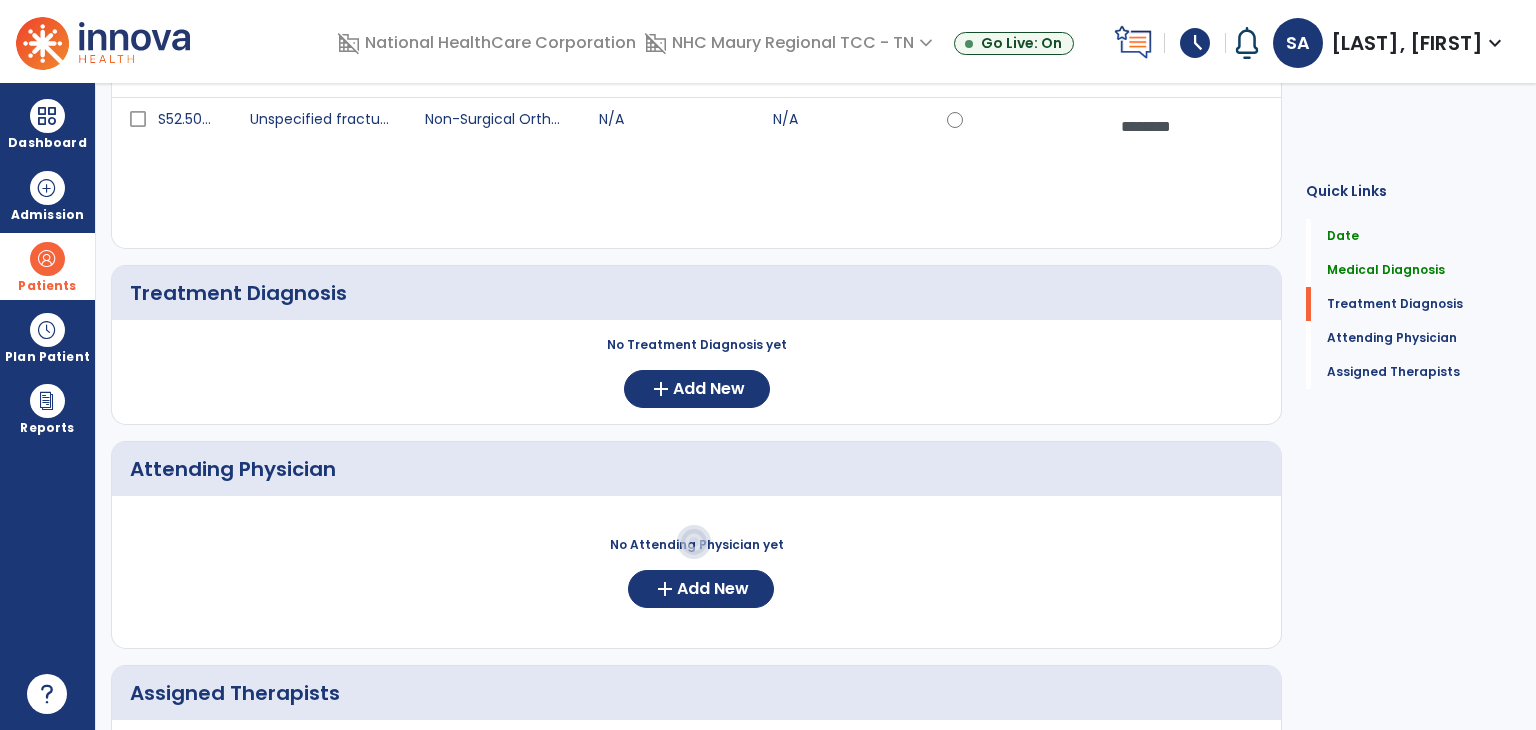 scroll, scrollTop: 290, scrollLeft: 0, axis: vertical 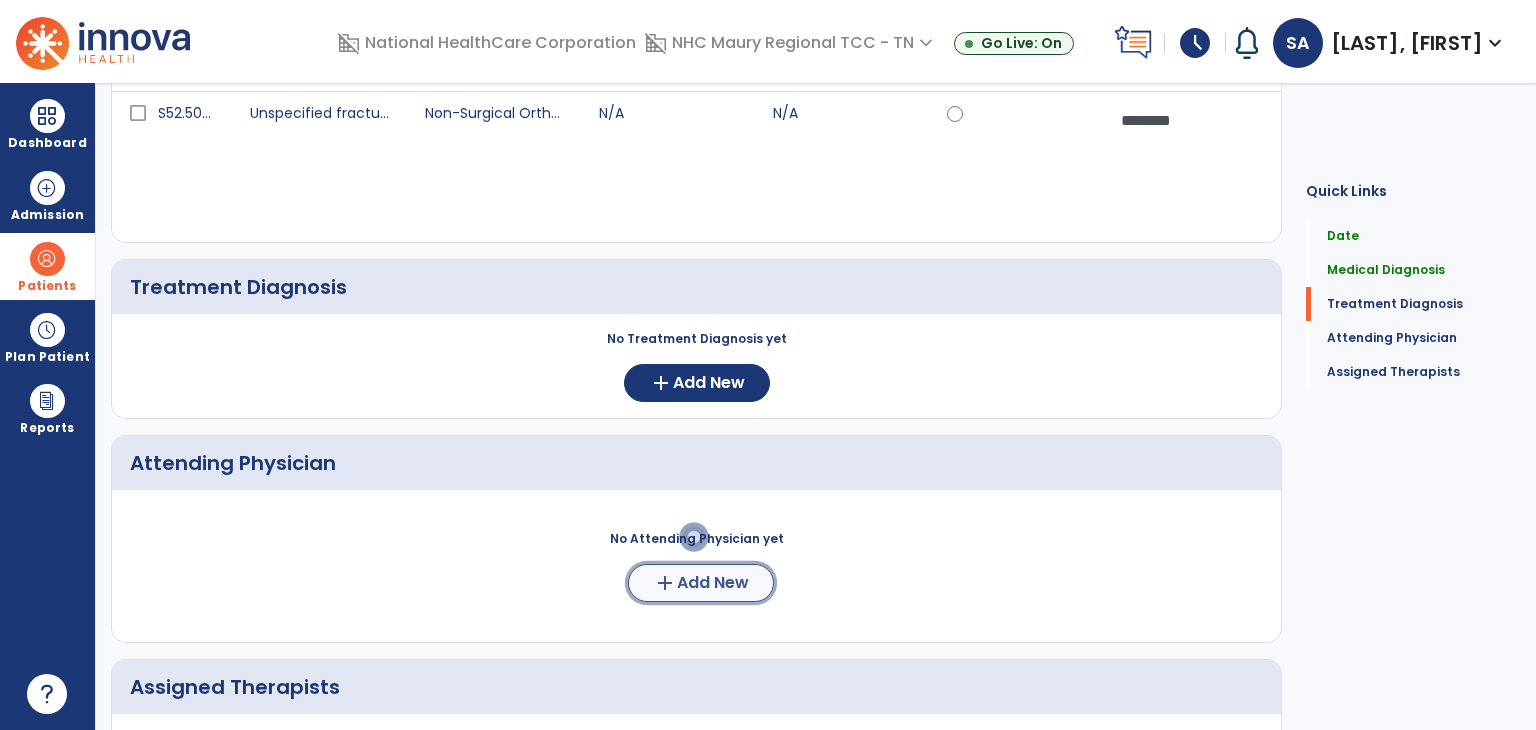 click on "Add New" 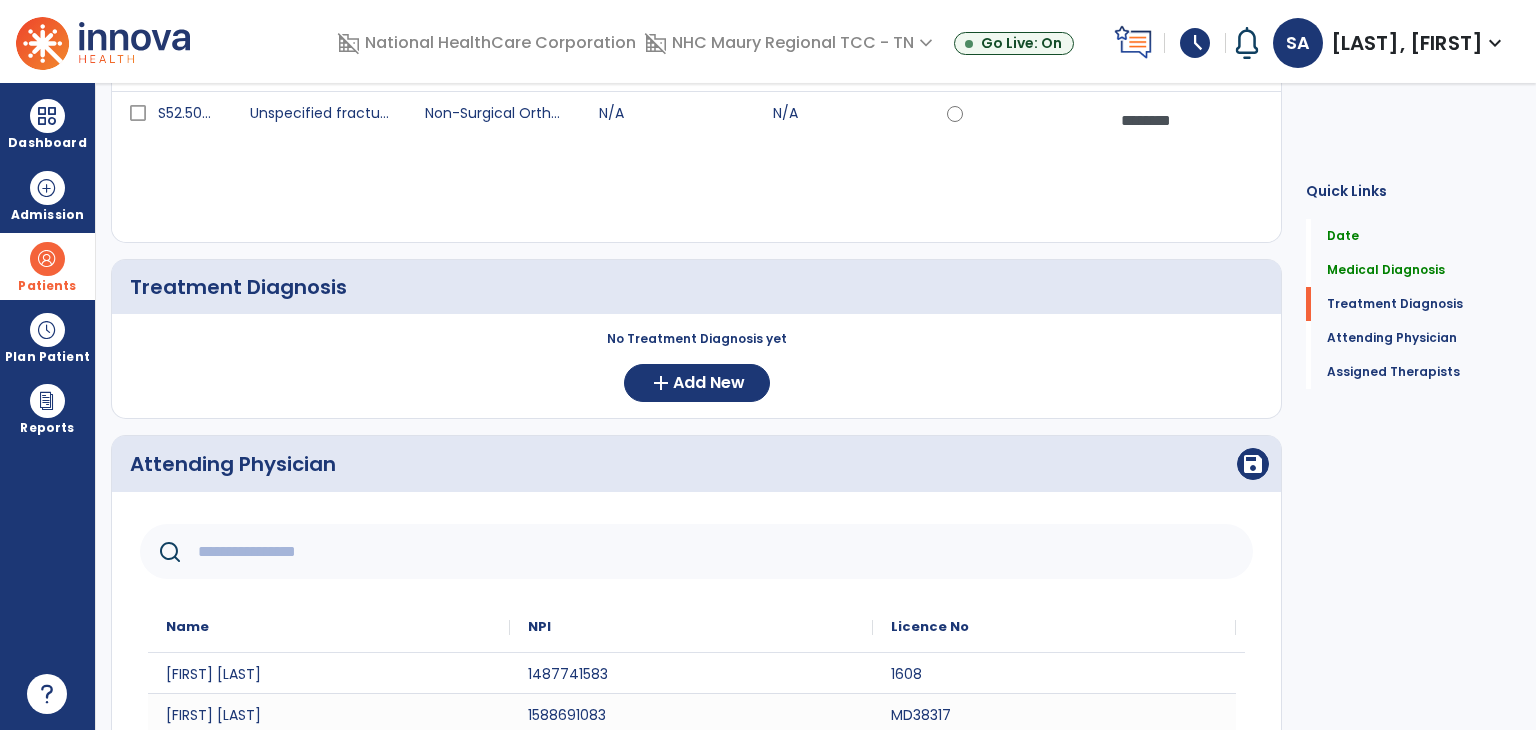 click 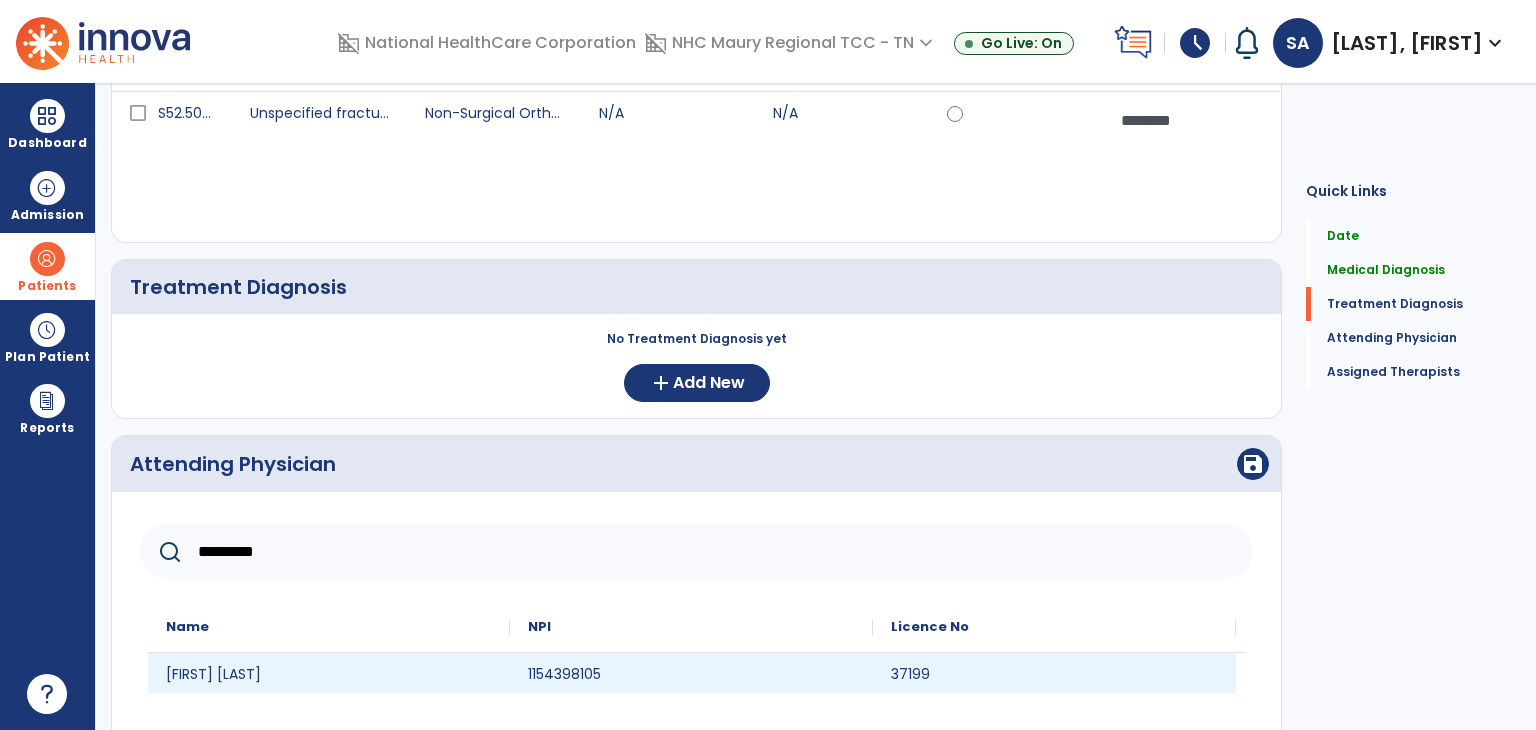 type on "*********" 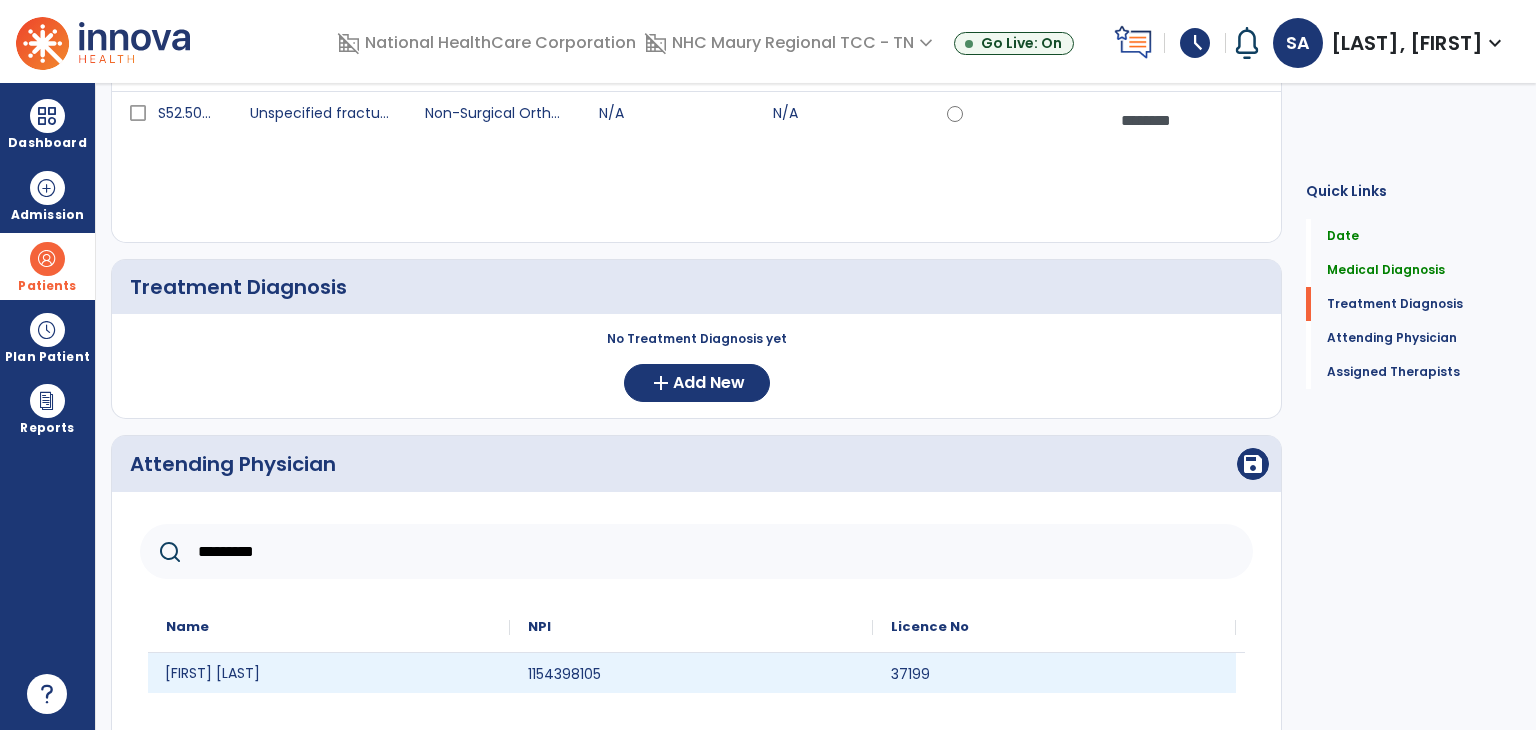 click on "[FIRST] [LAST]" 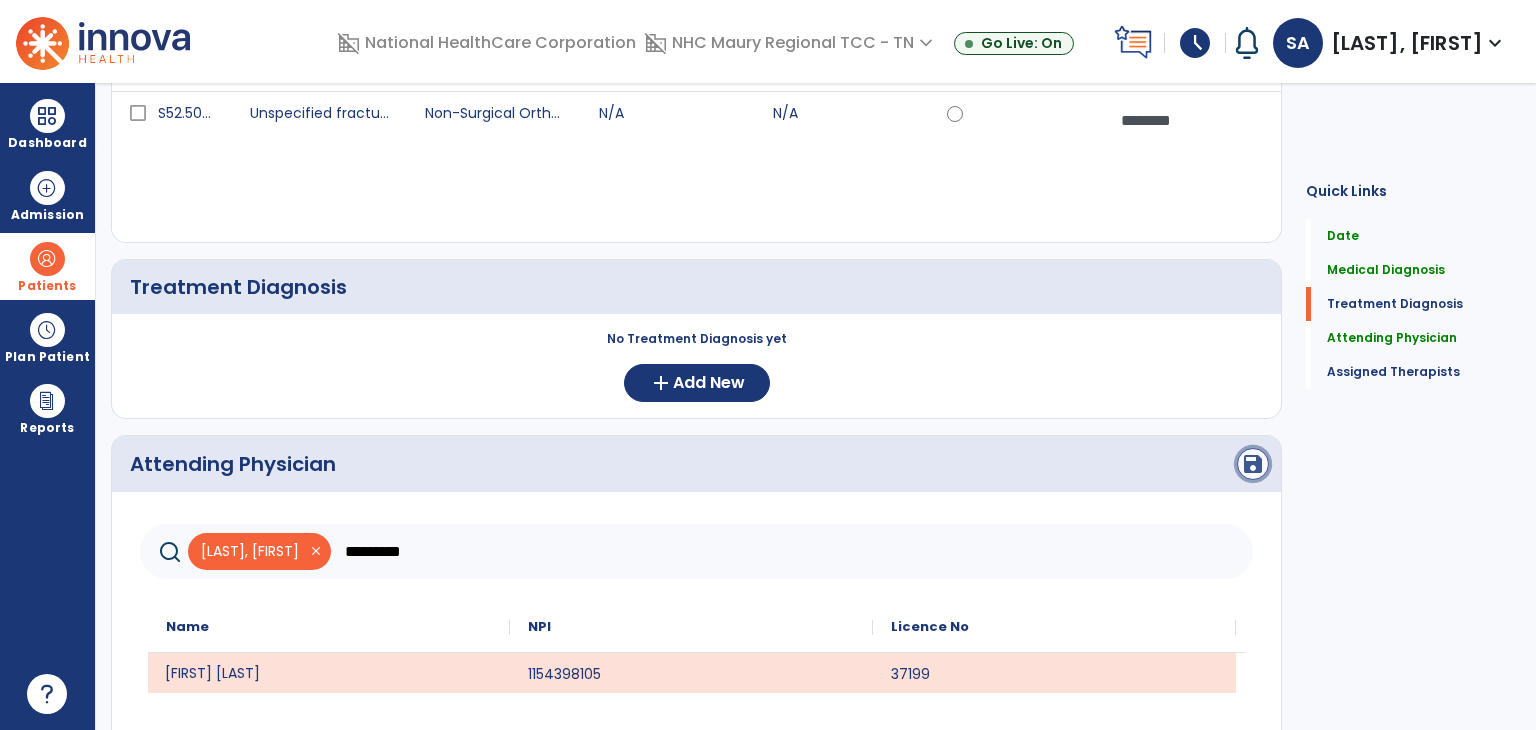 click on "save" 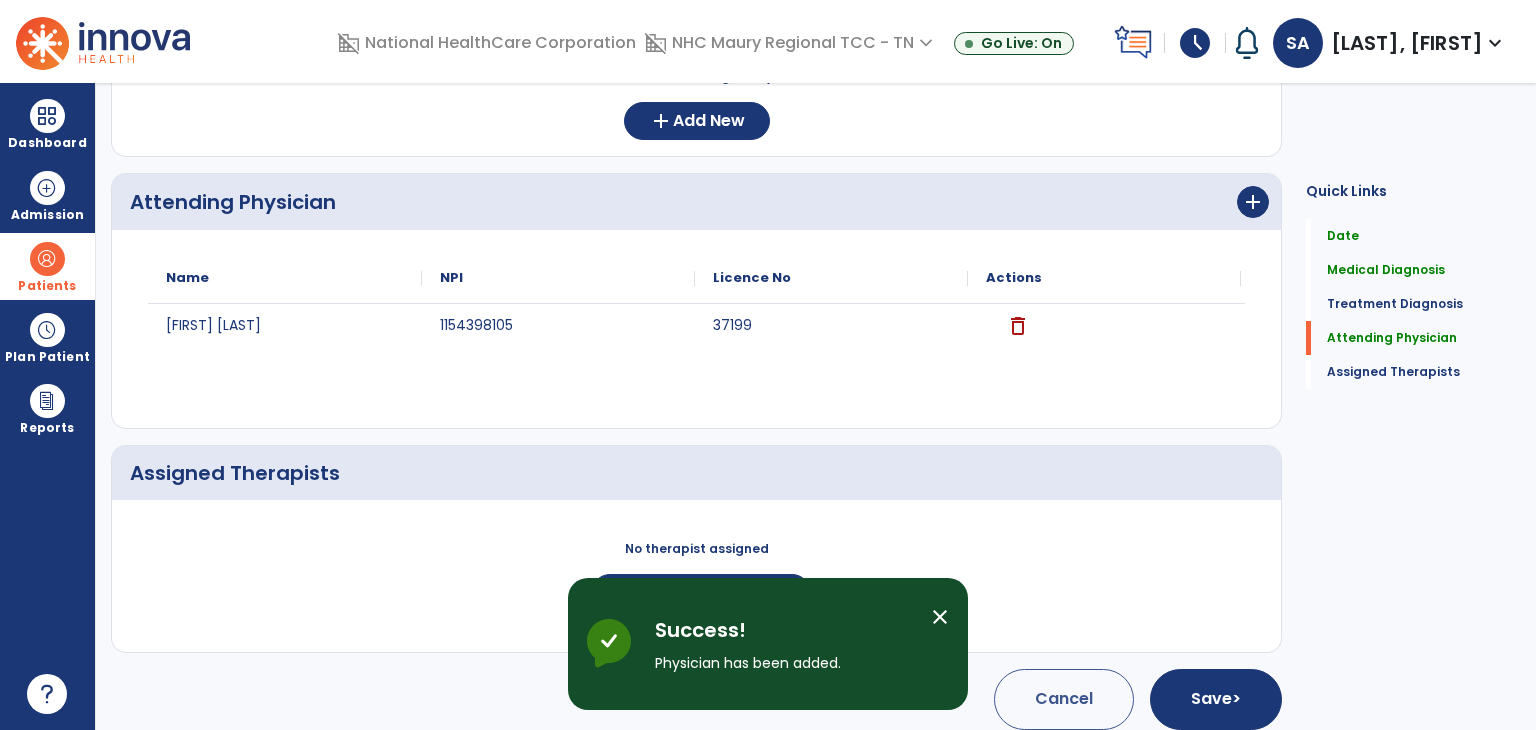 scroll, scrollTop: 564, scrollLeft: 0, axis: vertical 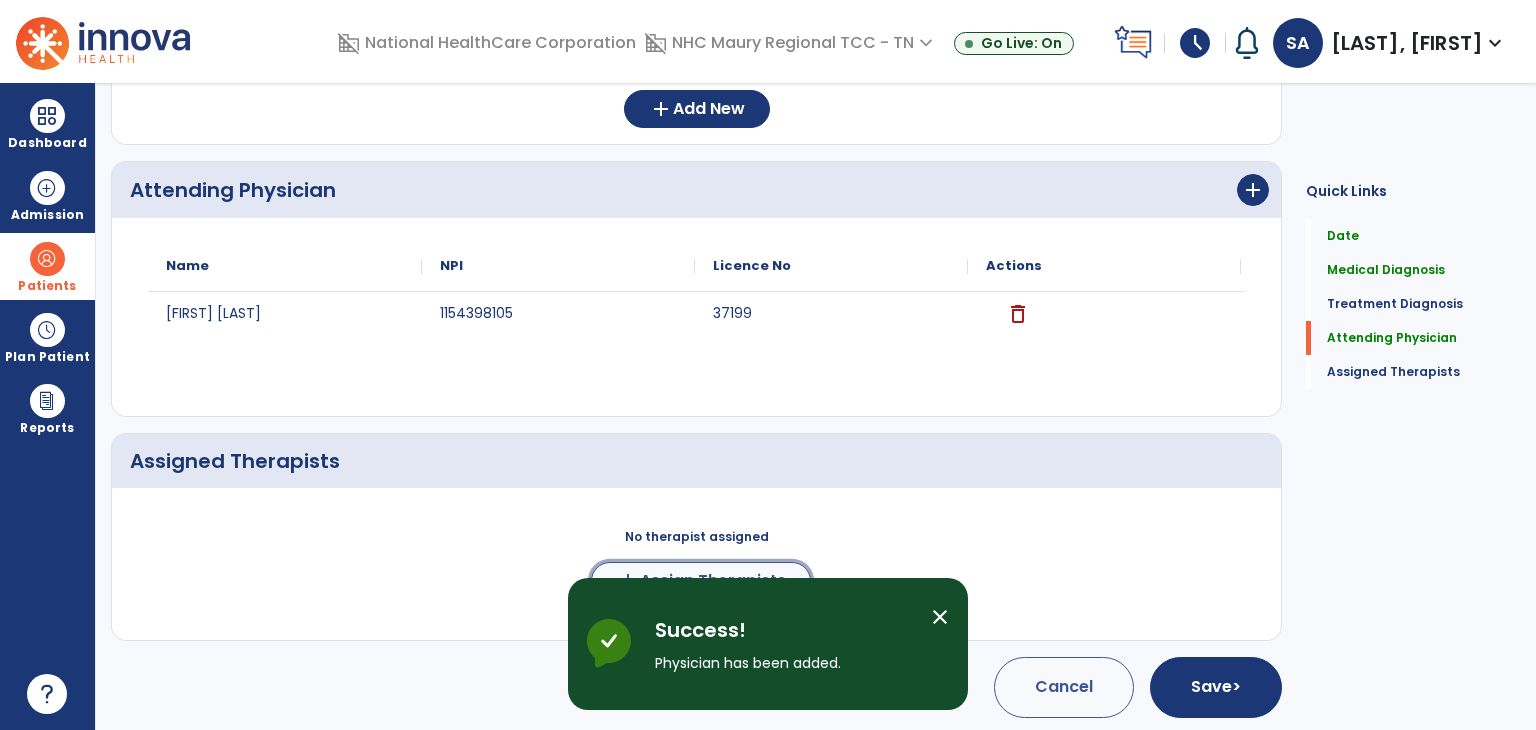 click on "add  Assign Therapists" 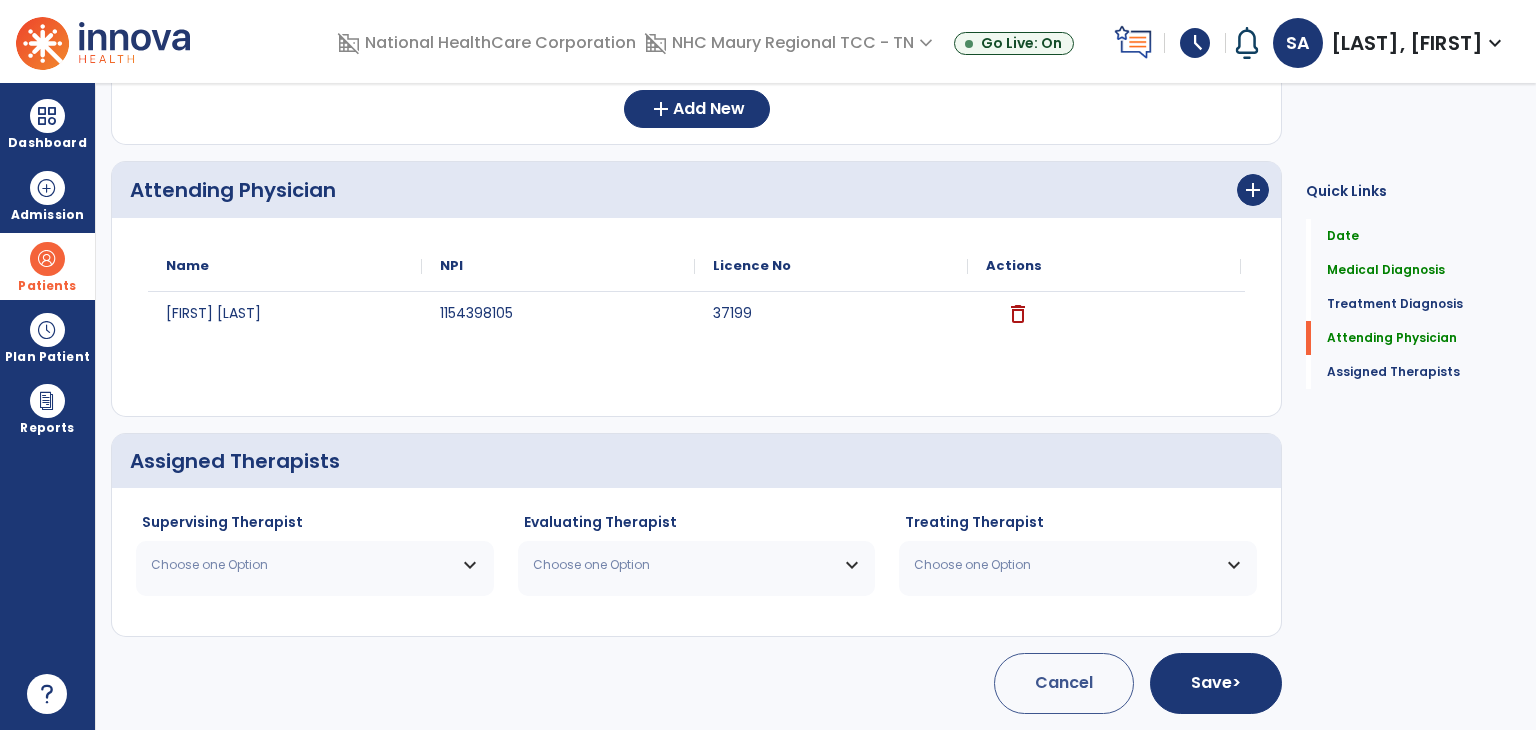scroll, scrollTop: 561, scrollLeft: 0, axis: vertical 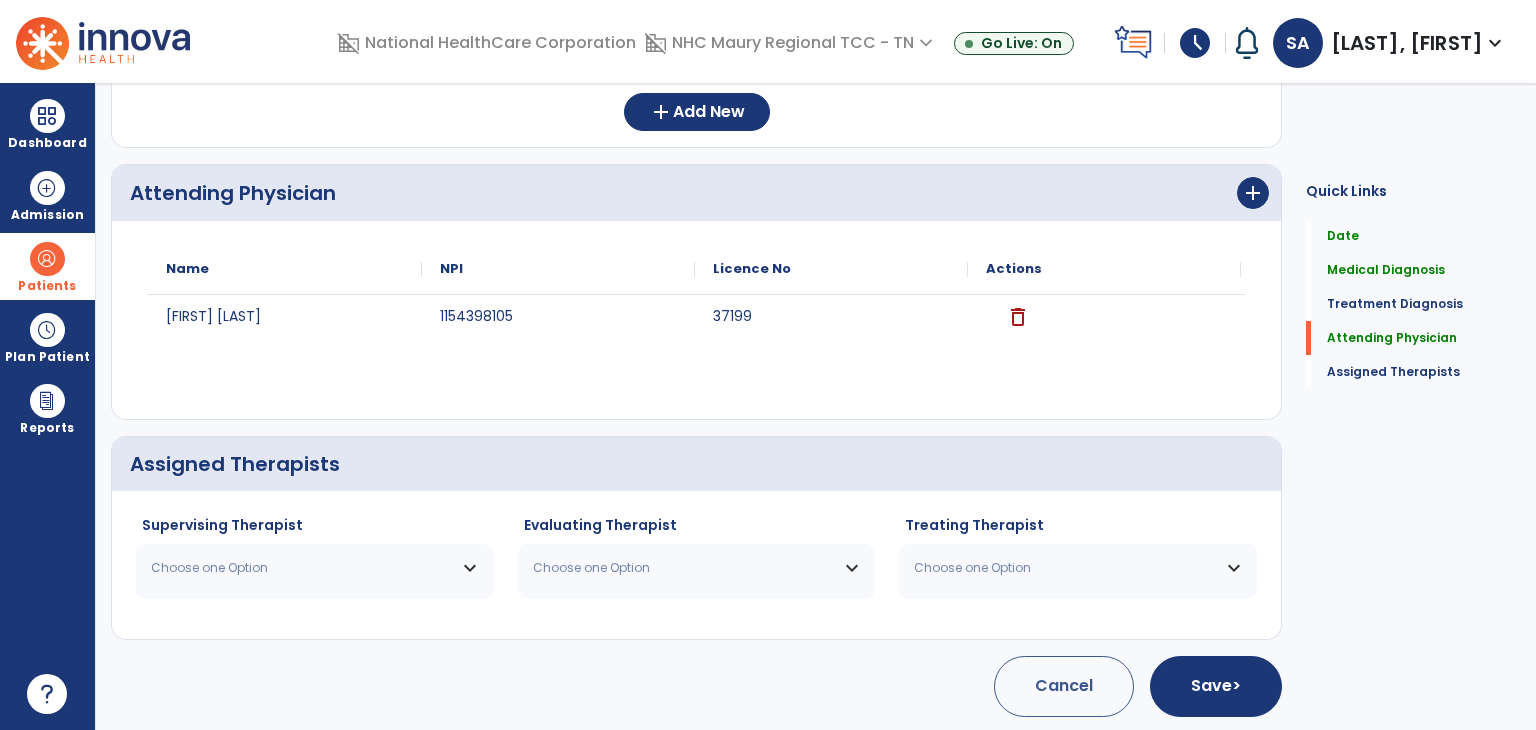 click on "Choose one Option" at bounding box center (302, 568) 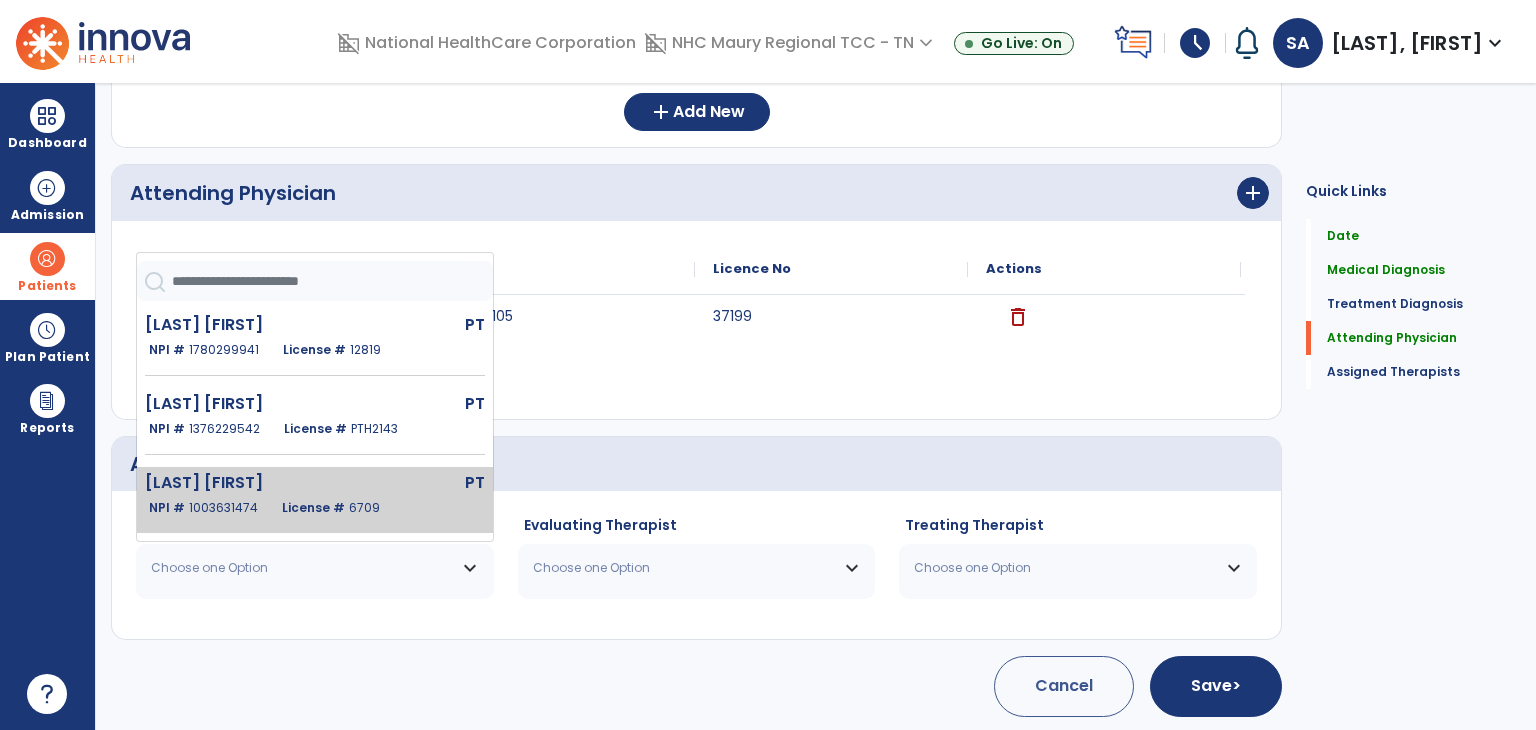 click on "[LAST] [FIRST]" 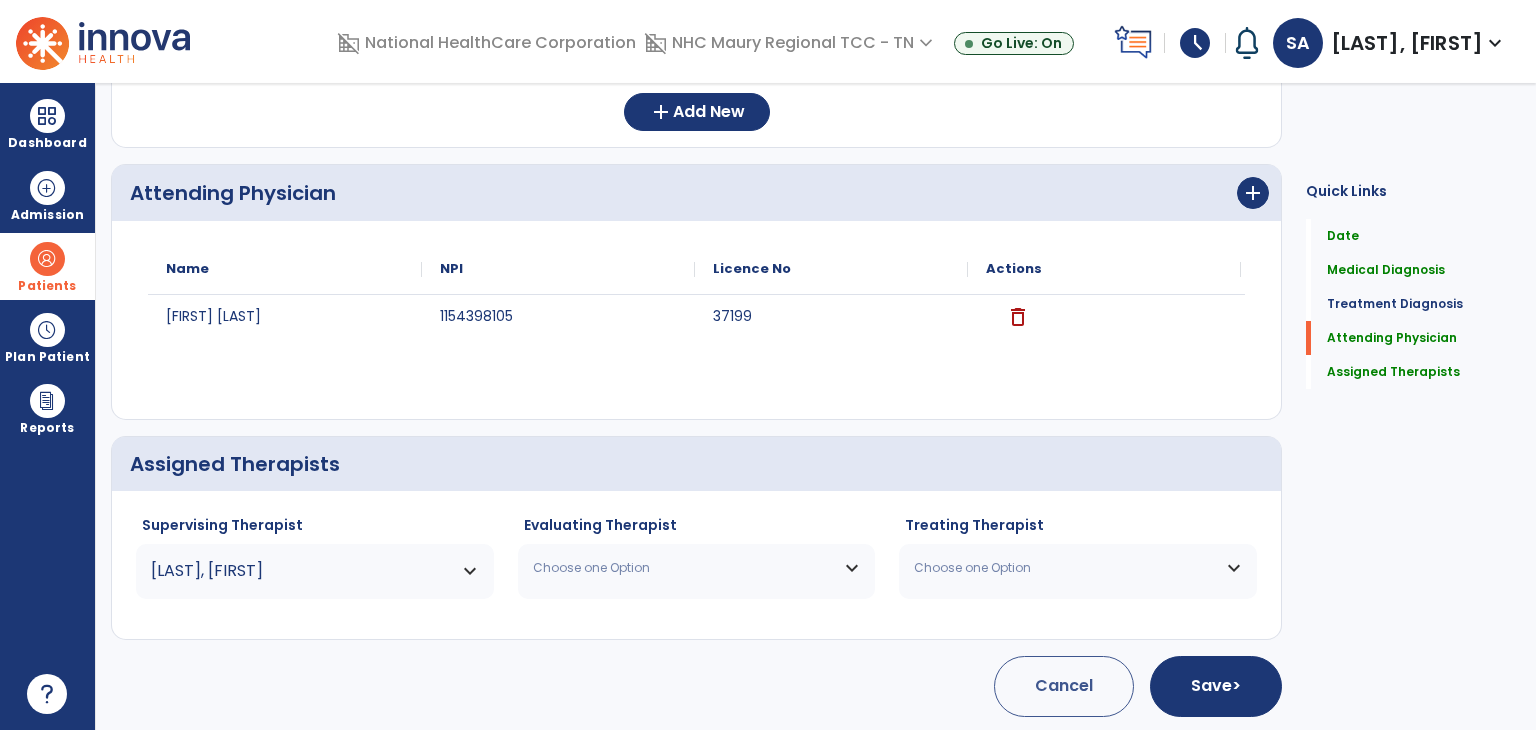 click on "Choose one Option" at bounding box center (697, 568) 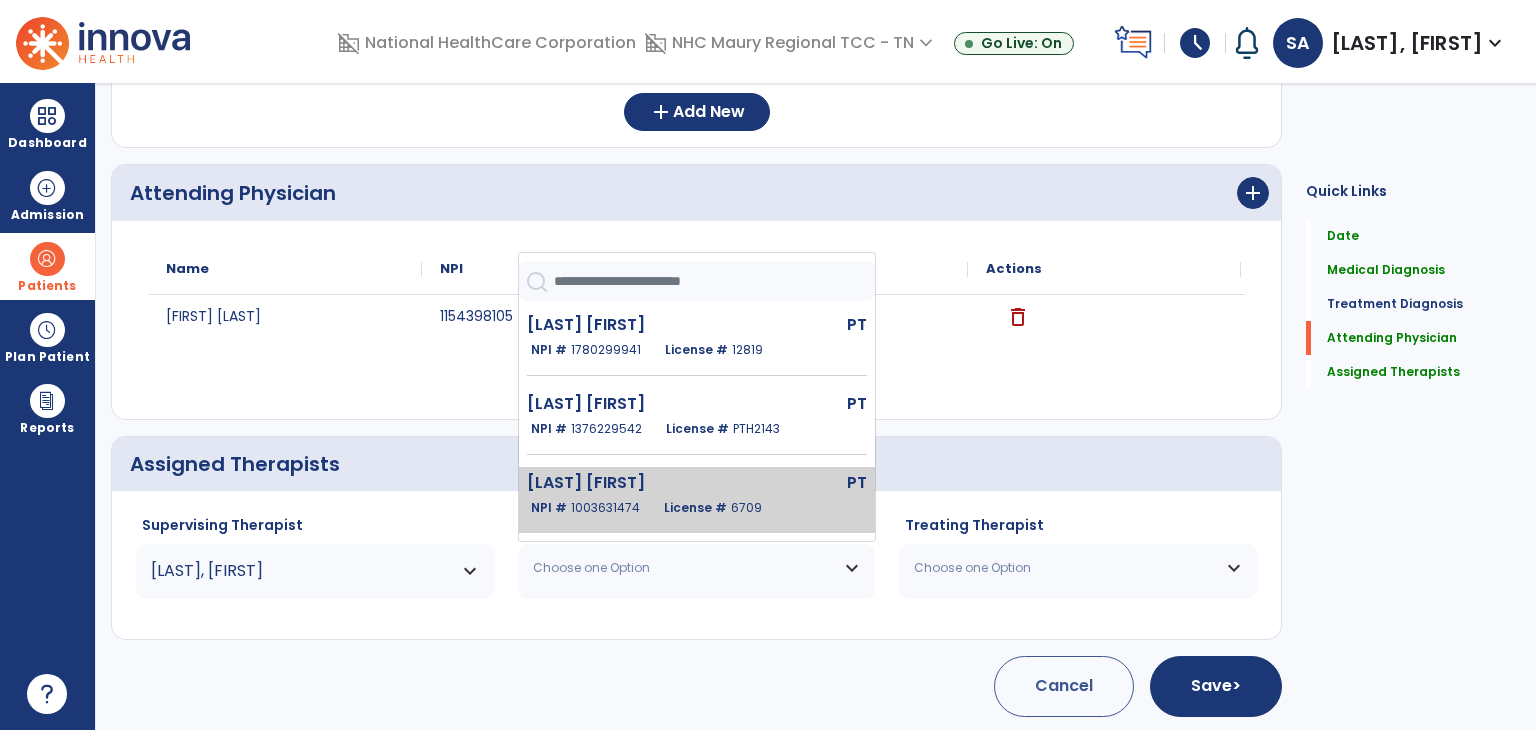 click on "1003631474" 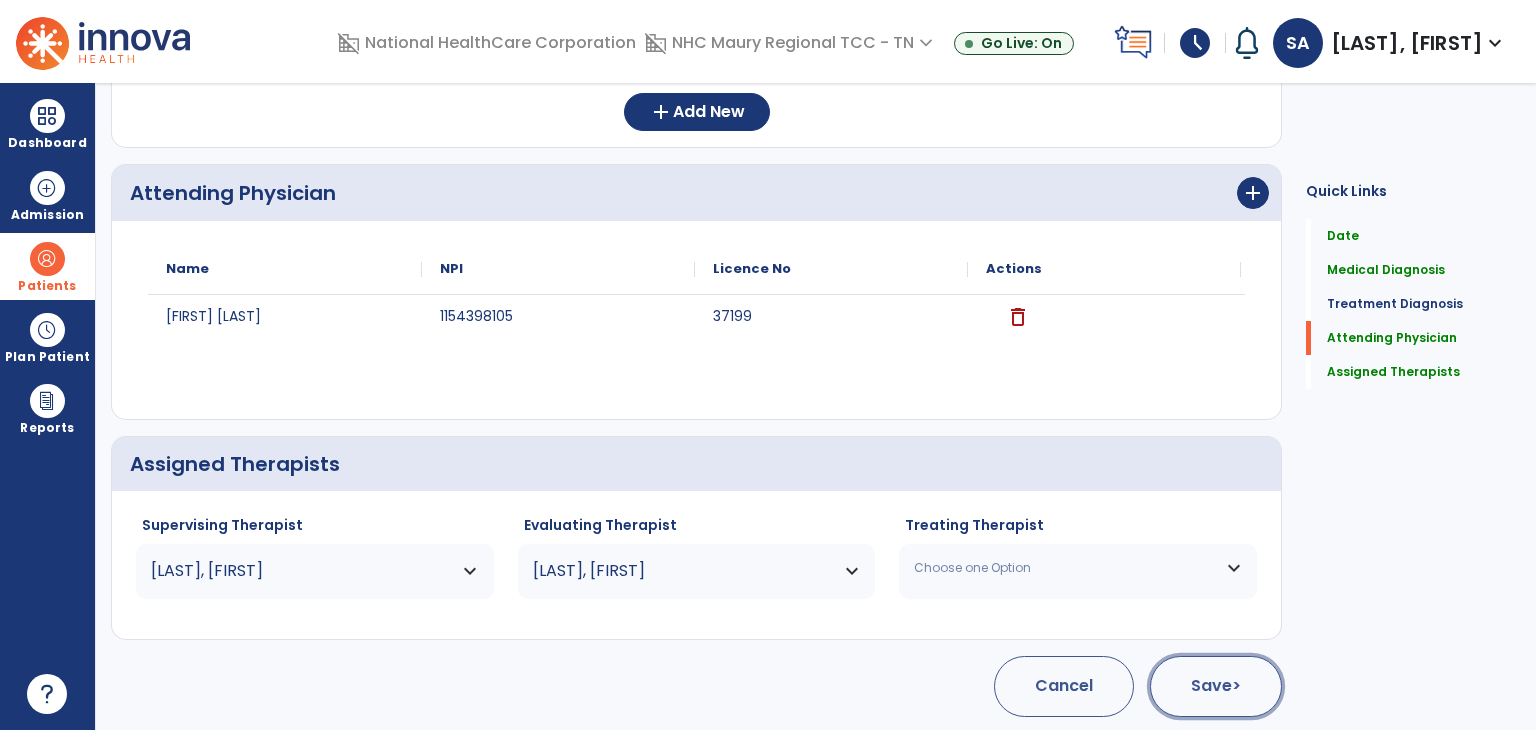 click on "Save  >" 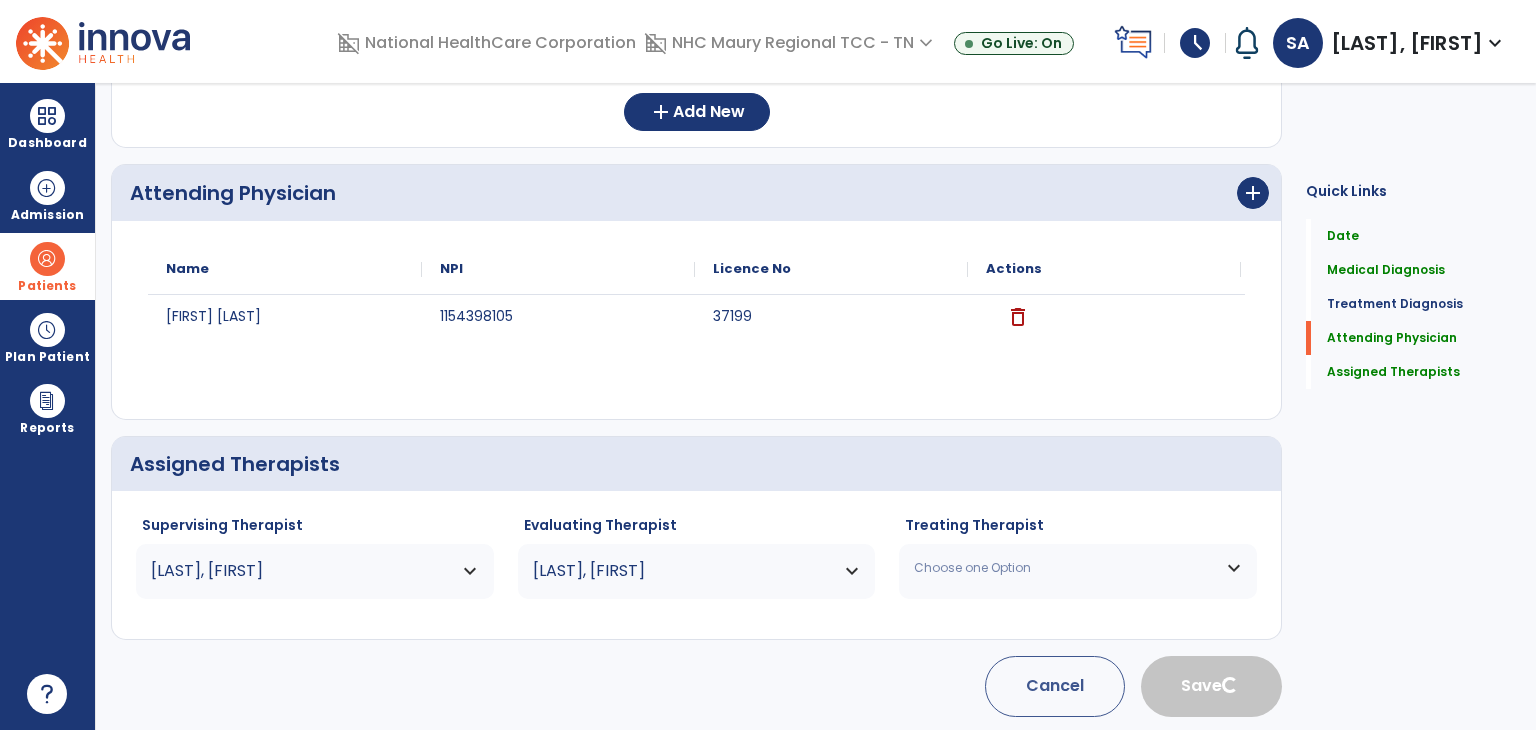 type 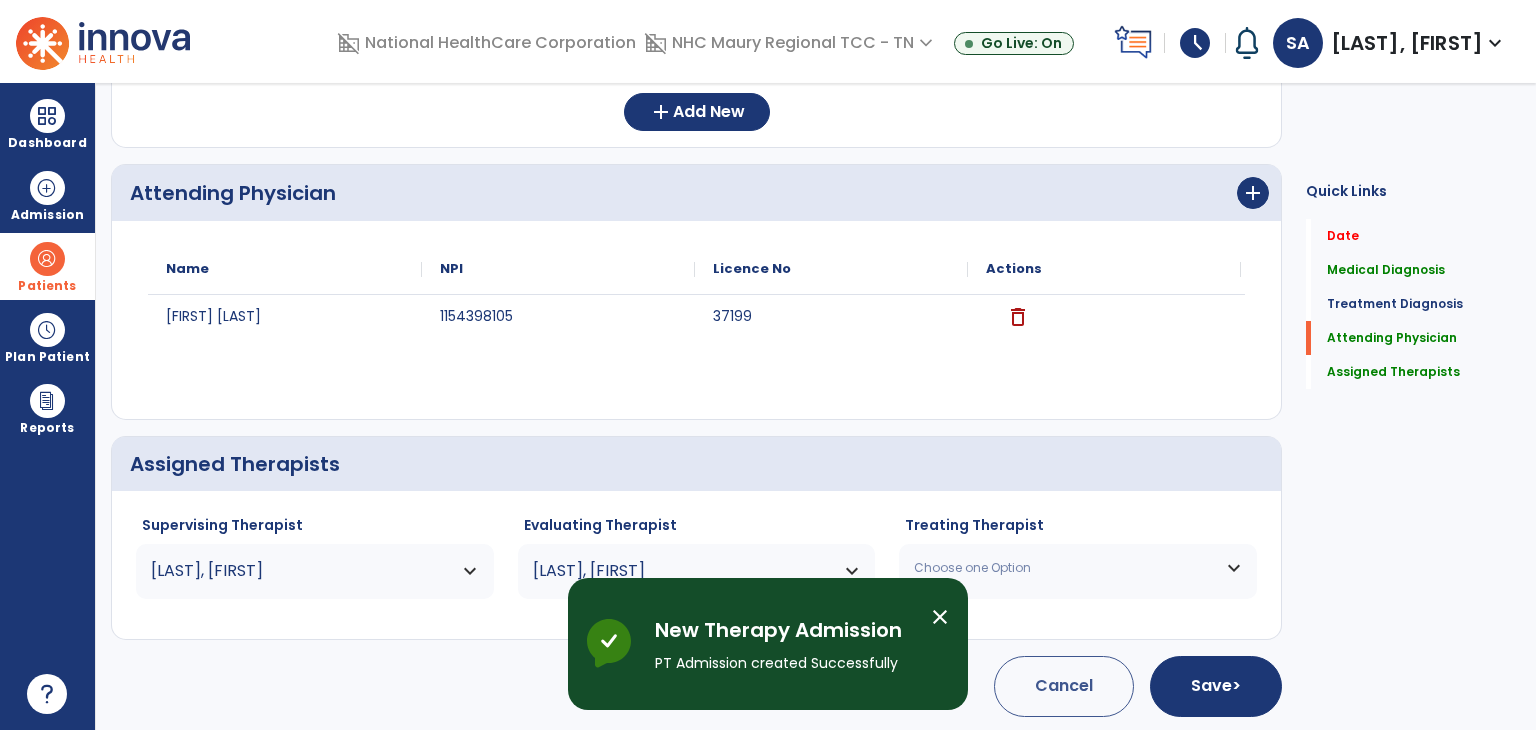 scroll, scrollTop: 28, scrollLeft: 0, axis: vertical 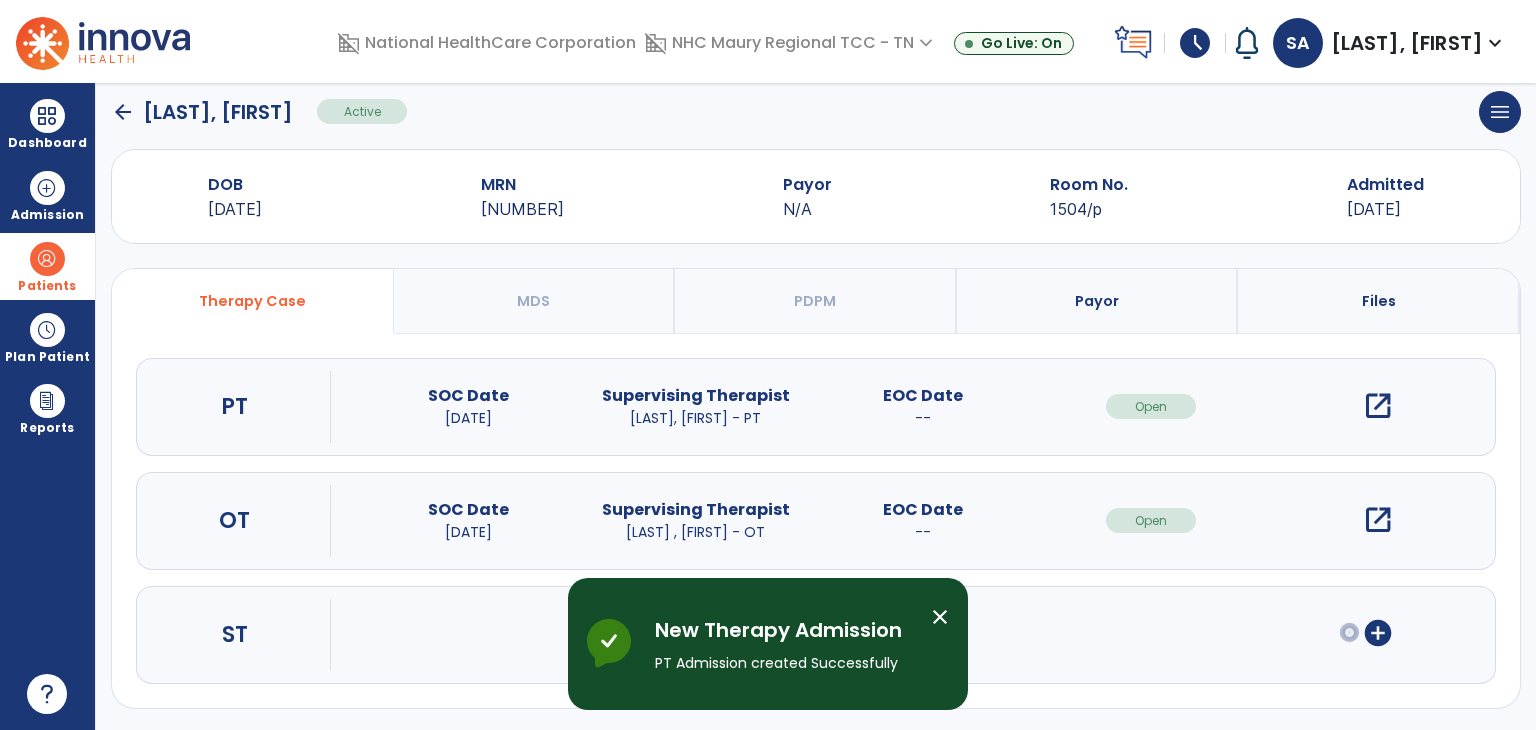 click on "open_in_new" at bounding box center (1378, 406) 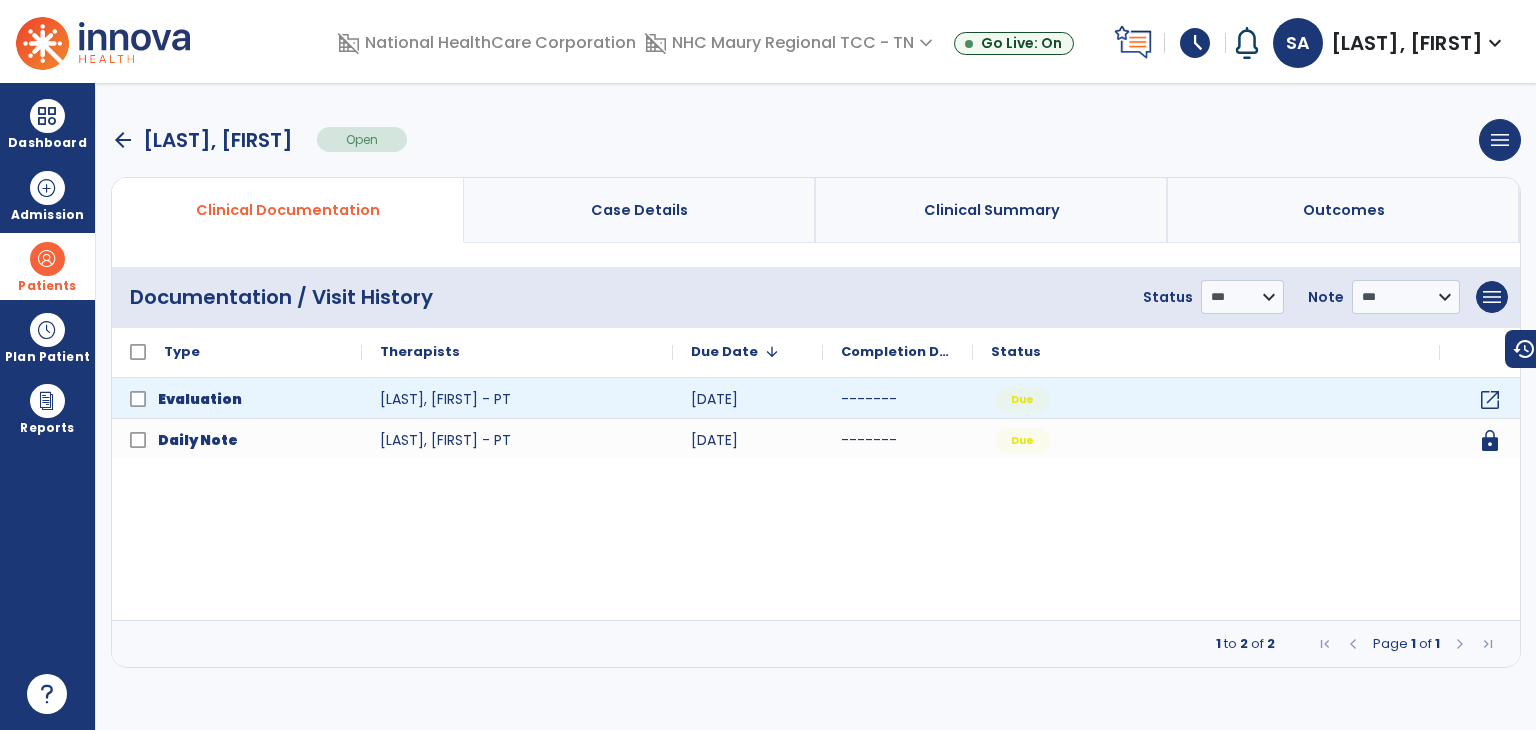 scroll, scrollTop: 0, scrollLeft: 0, axis: both 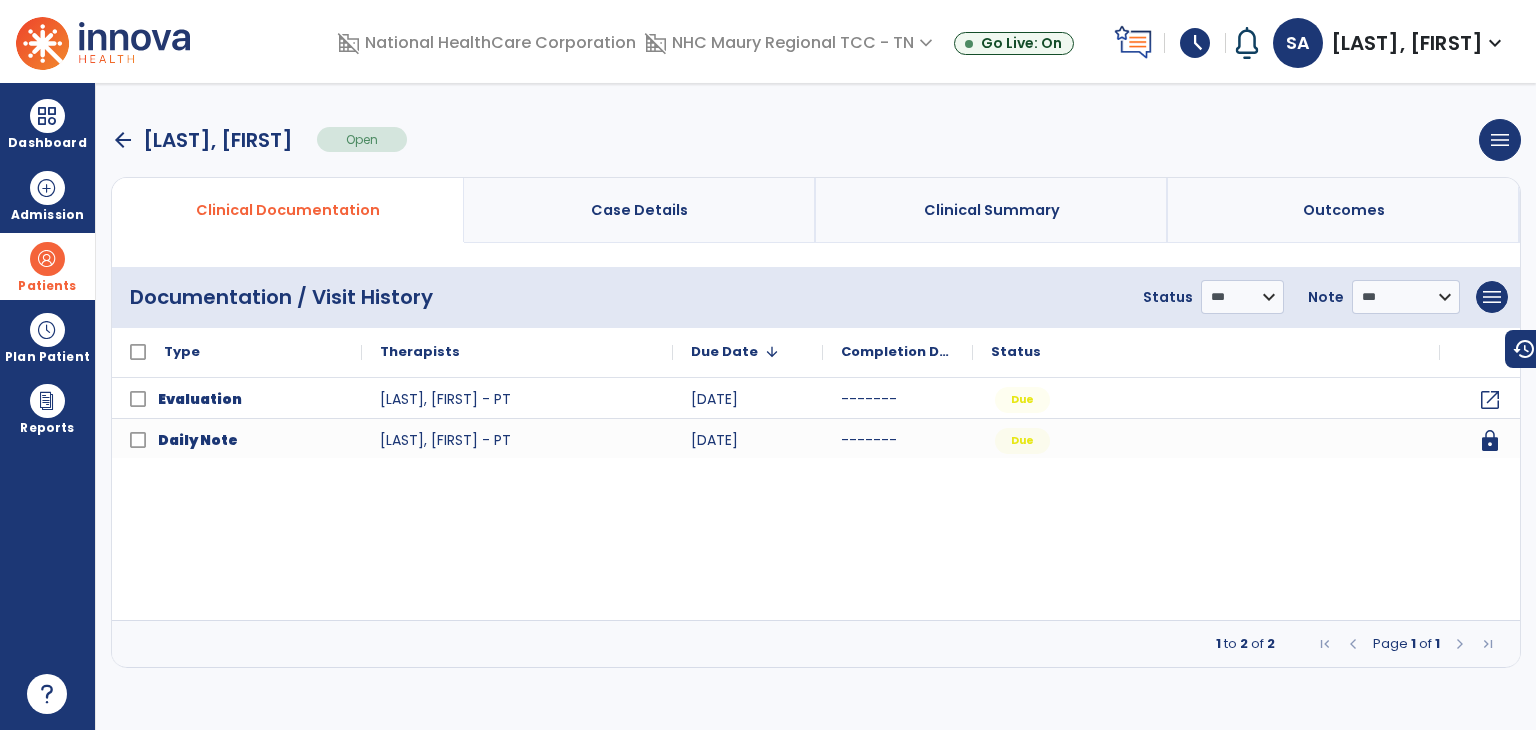 click on "arrow_back" at bounding box center [123, 140] 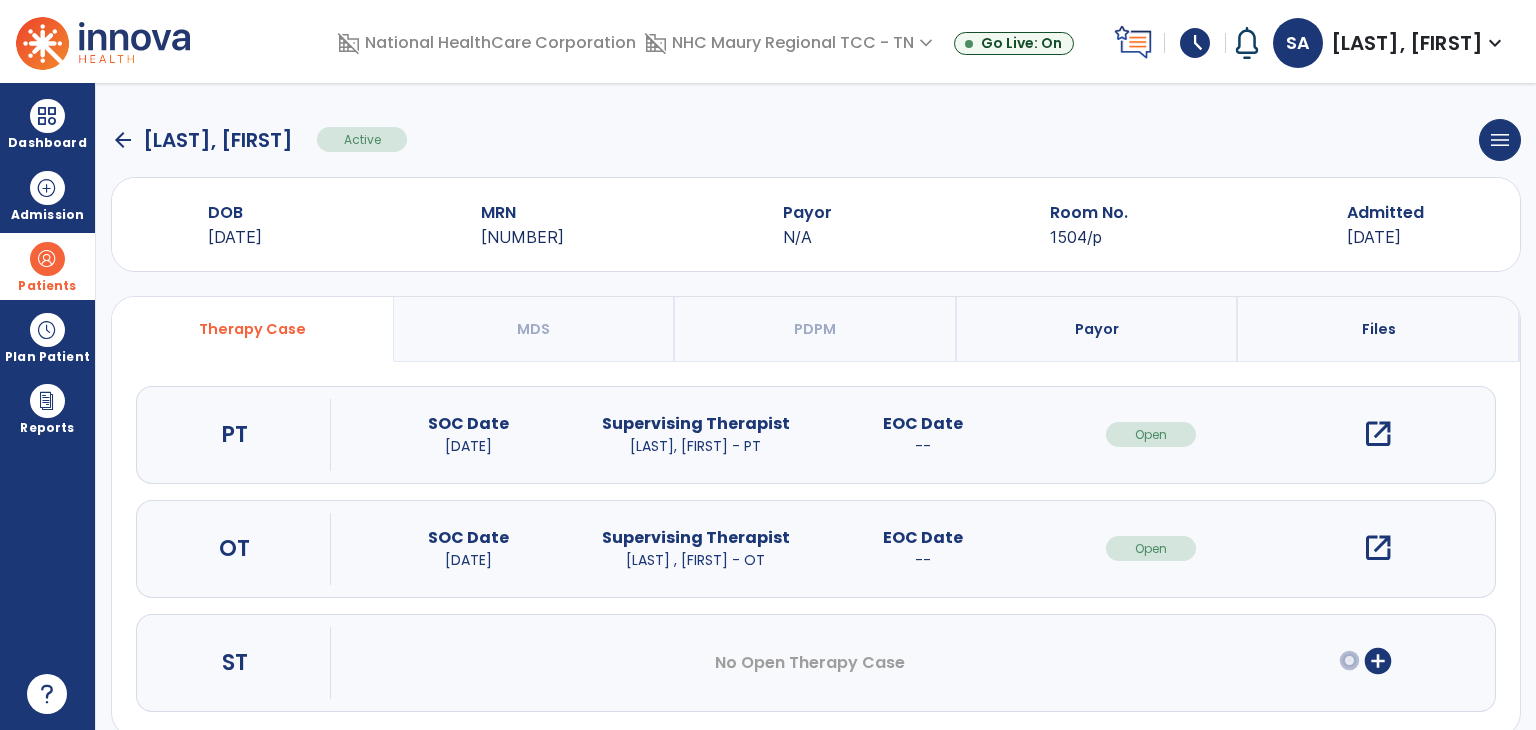 click on "open_in_new" at bounding box center [1378, 548] 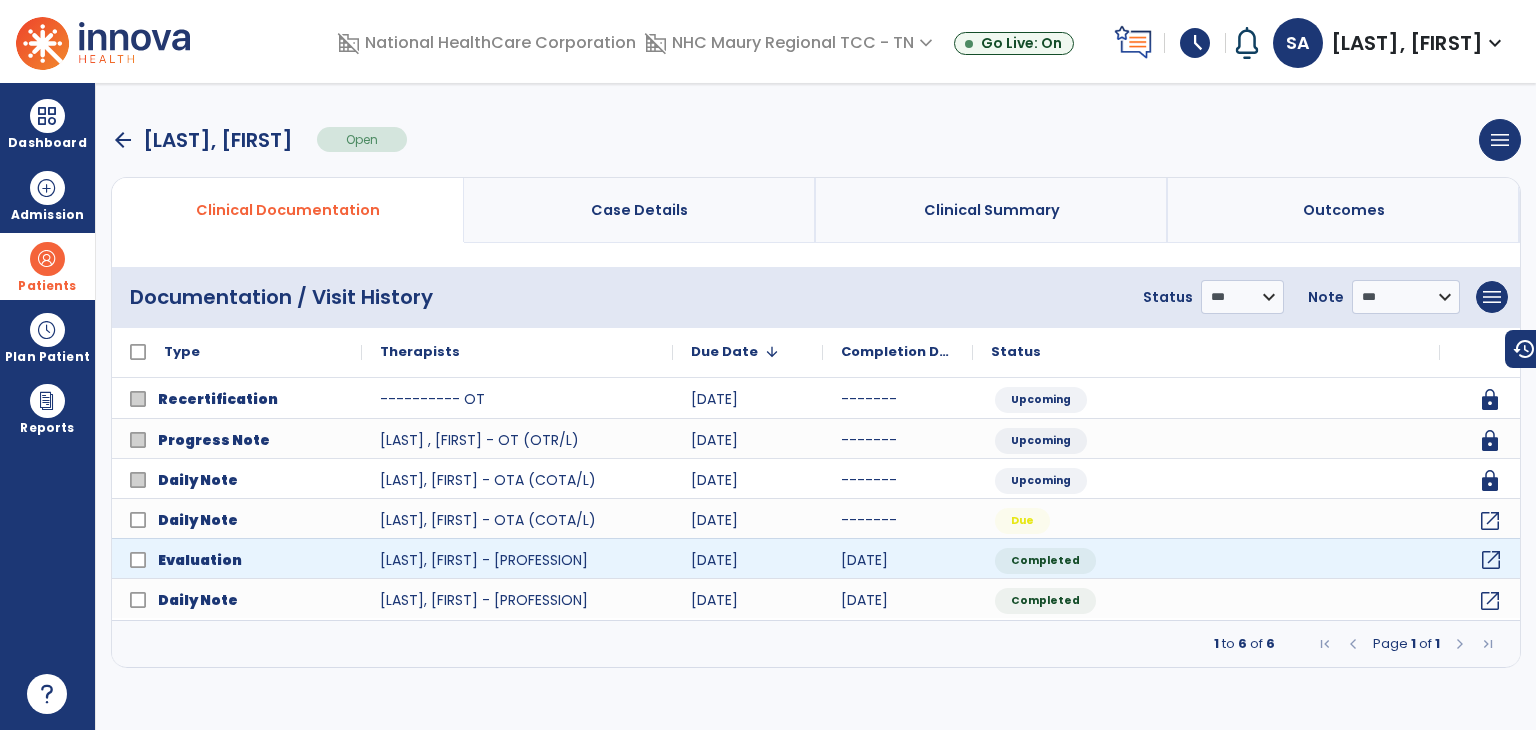 click on "open_in_new" 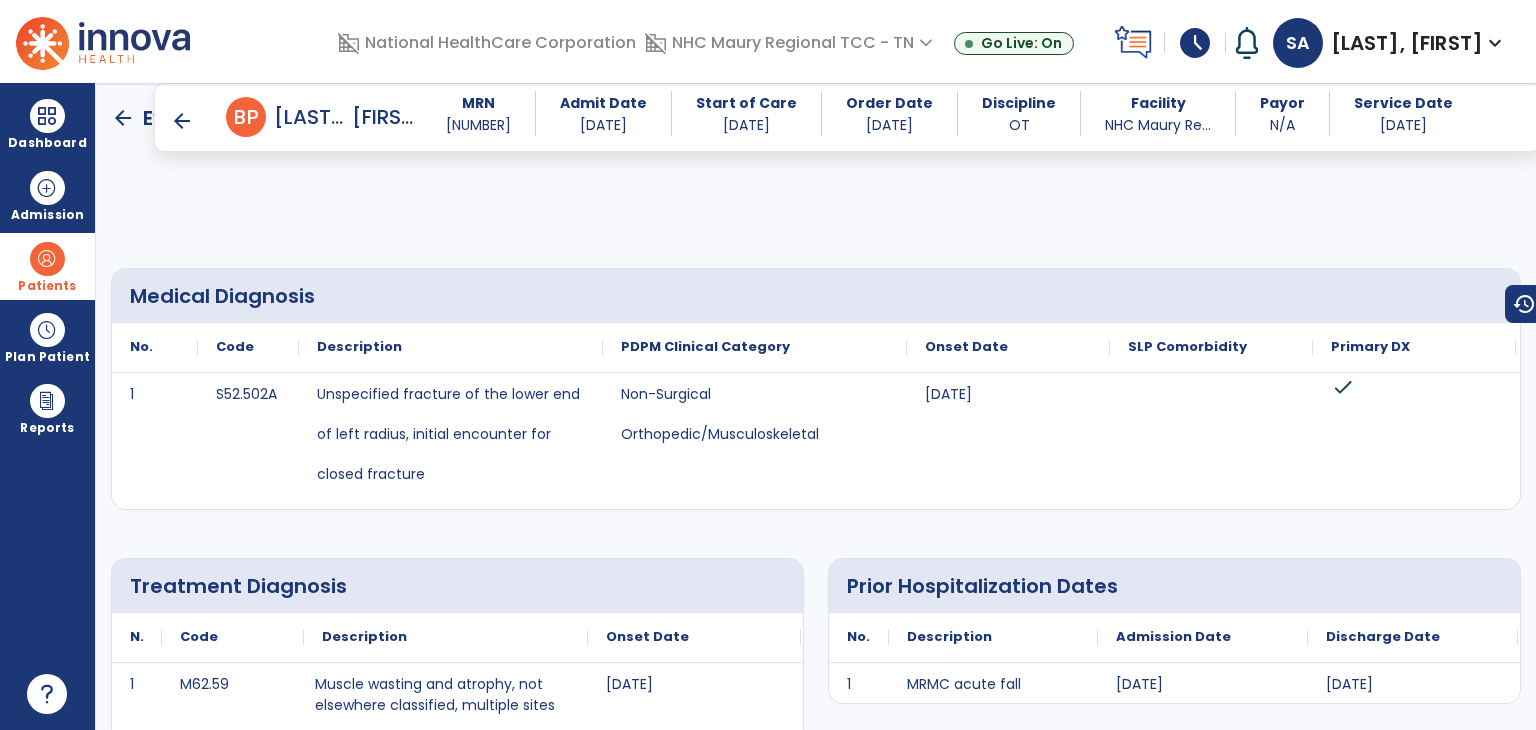 scroll, scrollTop: 535, scrollLeft: 0, axis: vertical 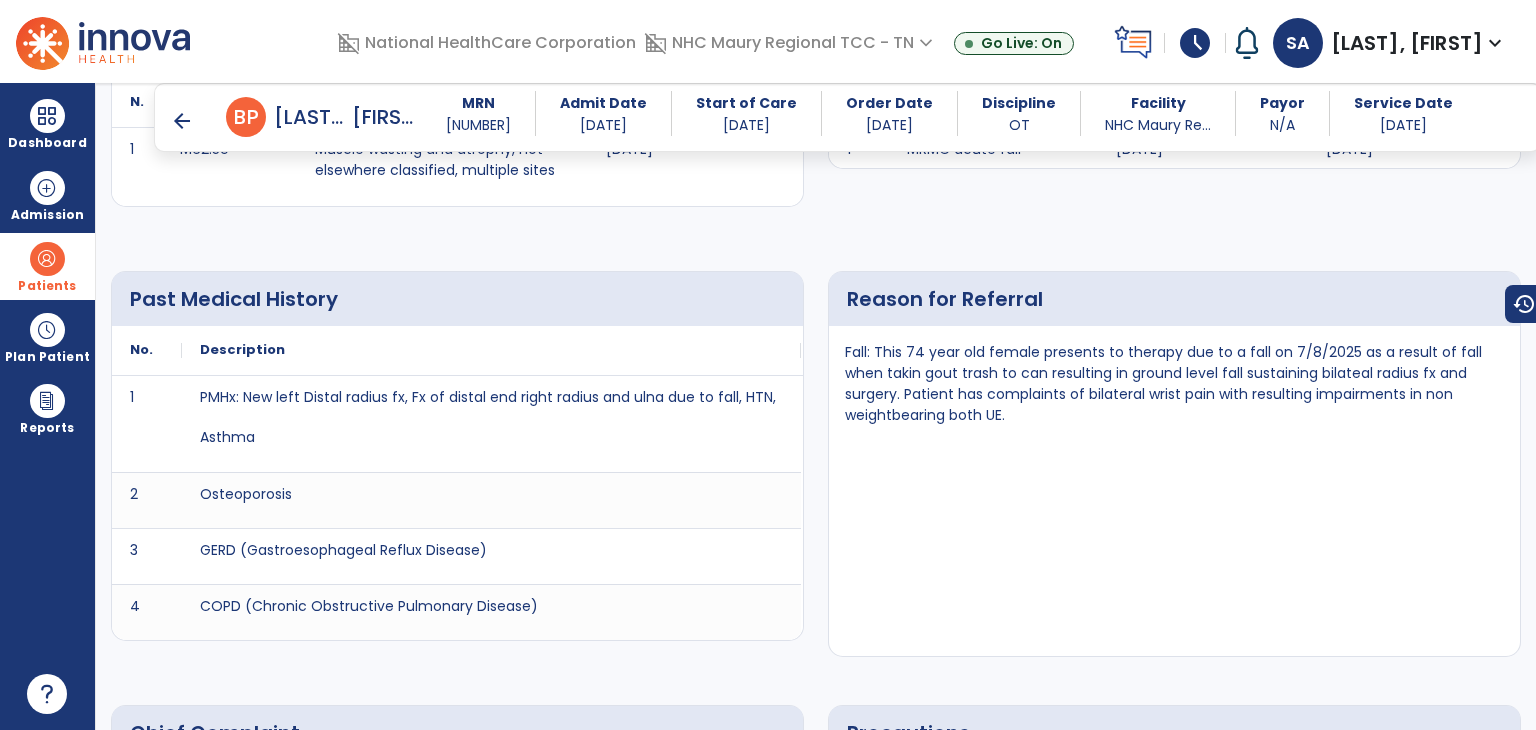 click on "Fall: This 74 year old female presents to therapy due to a fall on 7/8/2025 as a result of fall when takin gout trash to can resulting in ground level fall sustaining bilateal radius fx and surgery. Patient has complaints of bilateral wrist pain with resulting impairments in non weightbearing both UE." at bounding box center (1174, 392) 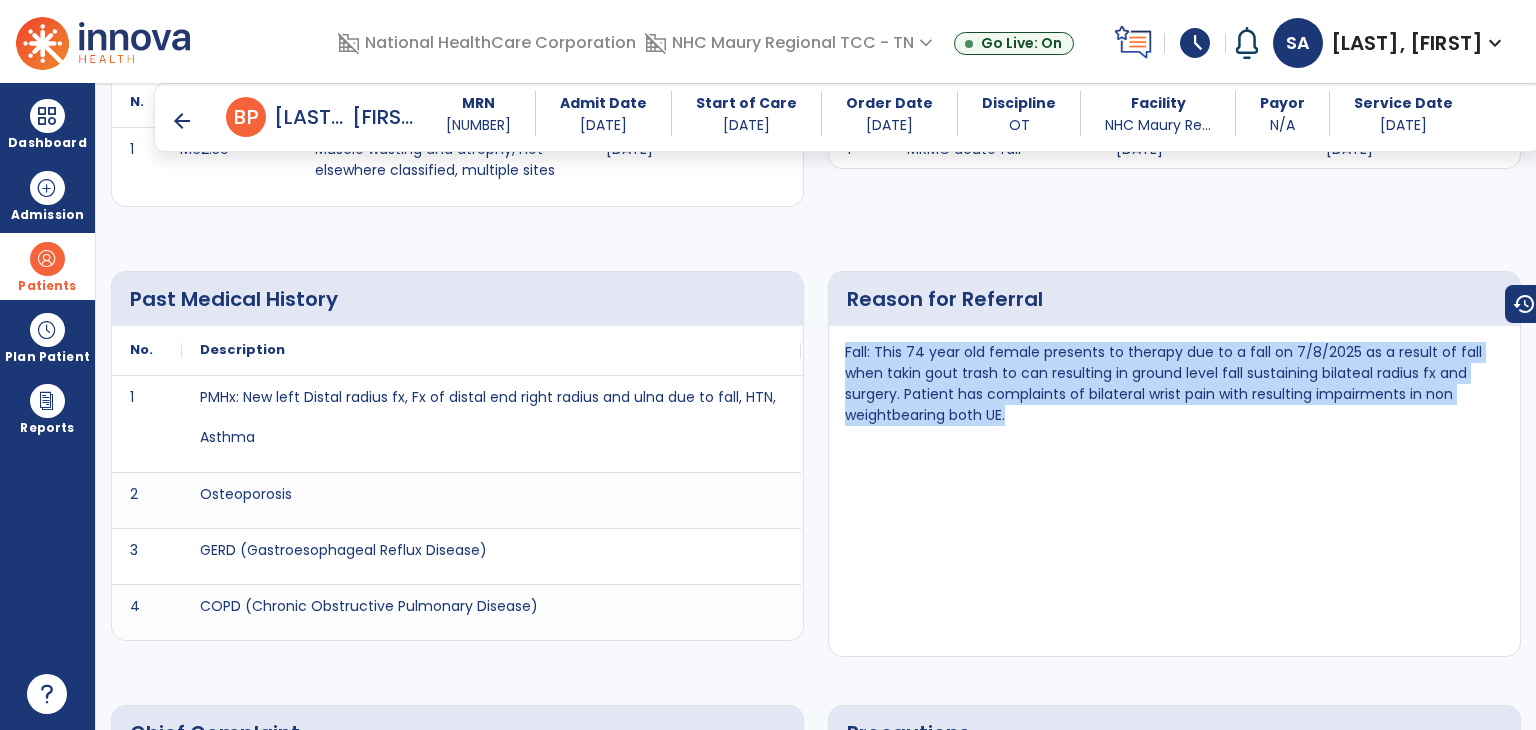 drag, startPoint x: 836, startPoint y: 346, endPoint x: 996, endPoint y: 421, distance: 176.70596 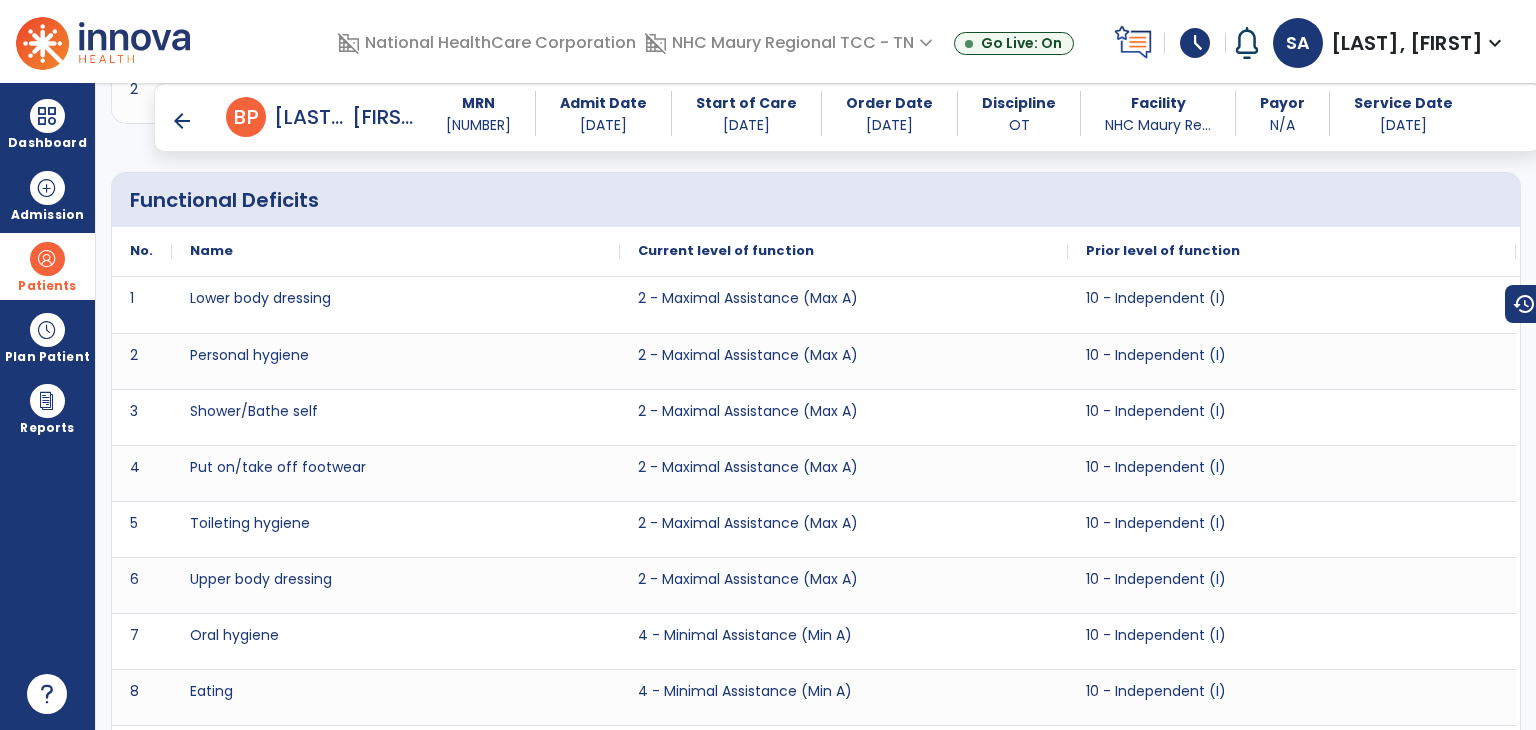 scroll, scrollTop: 2498, scrollLeft: 0, axis: vertical 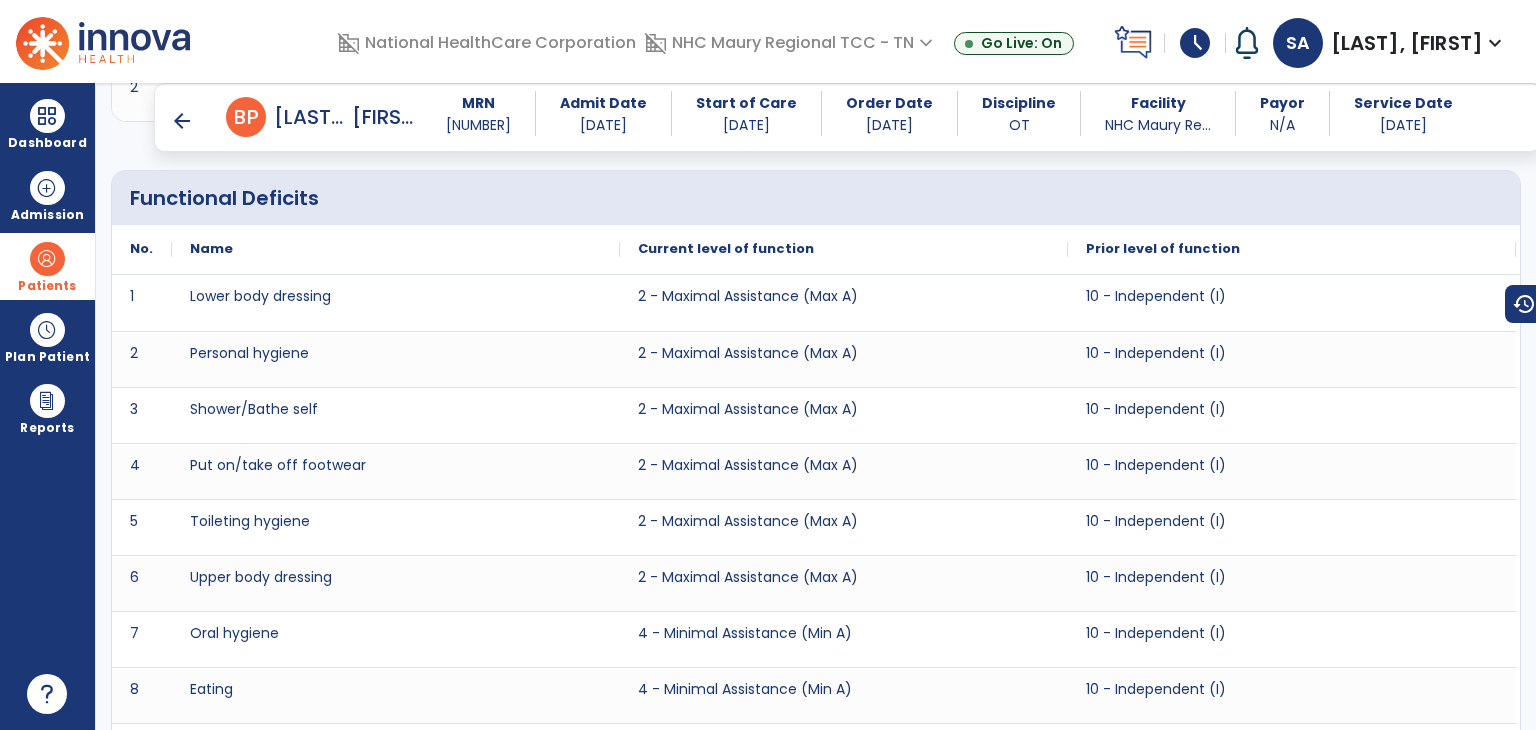 click on "arrow_back" at bounding box center (182, 121) 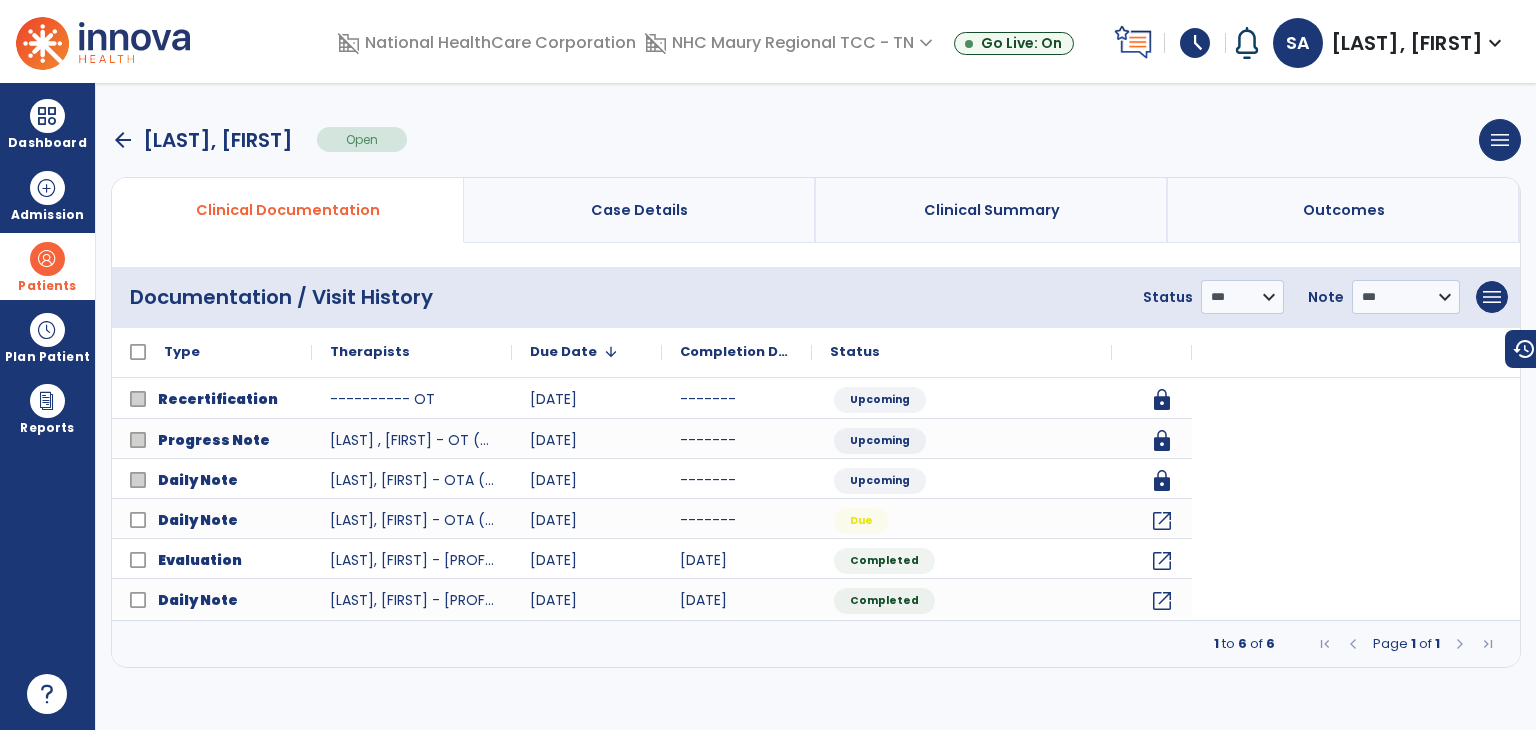 scroll, scrollTop: 0, scrollLeft: 0, axis: both 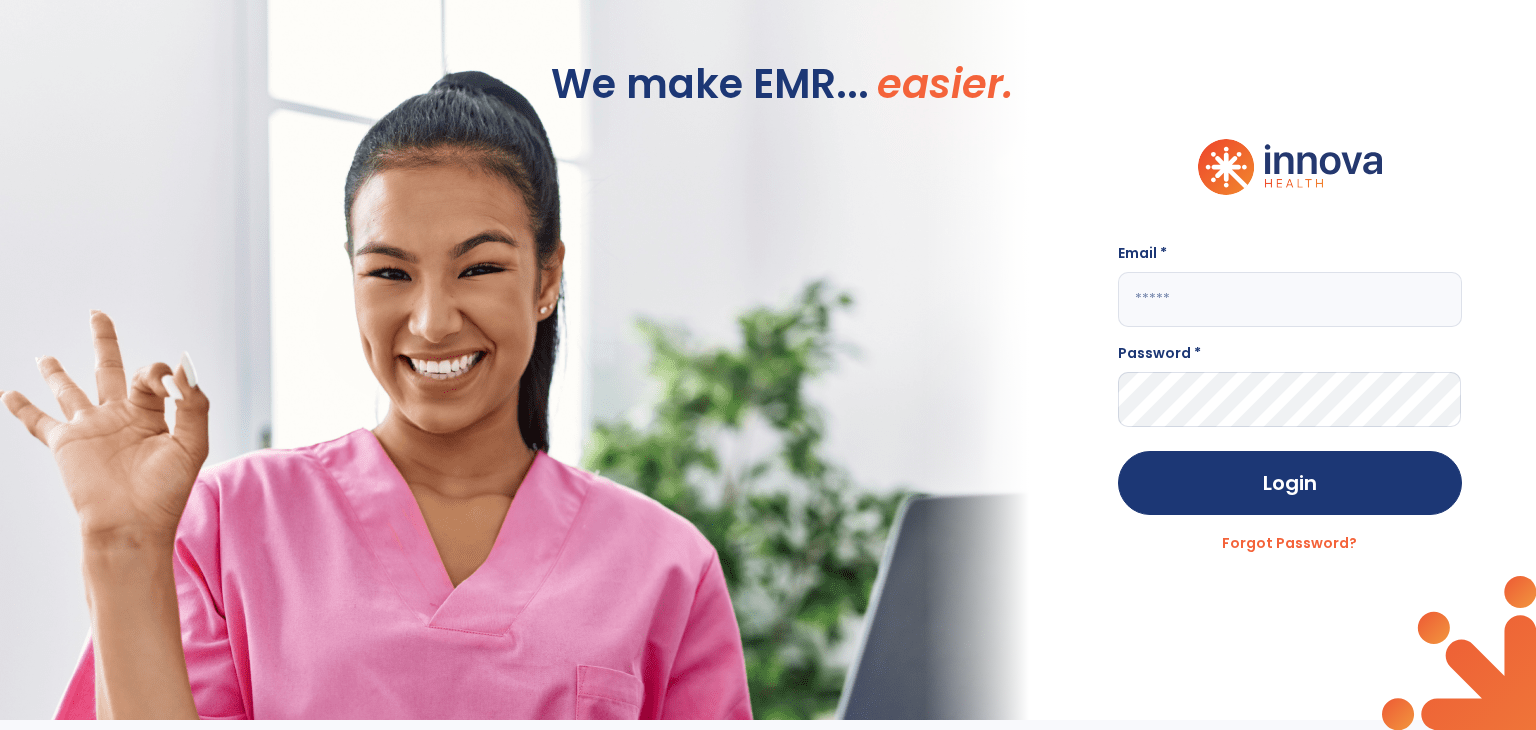 type on "**********" 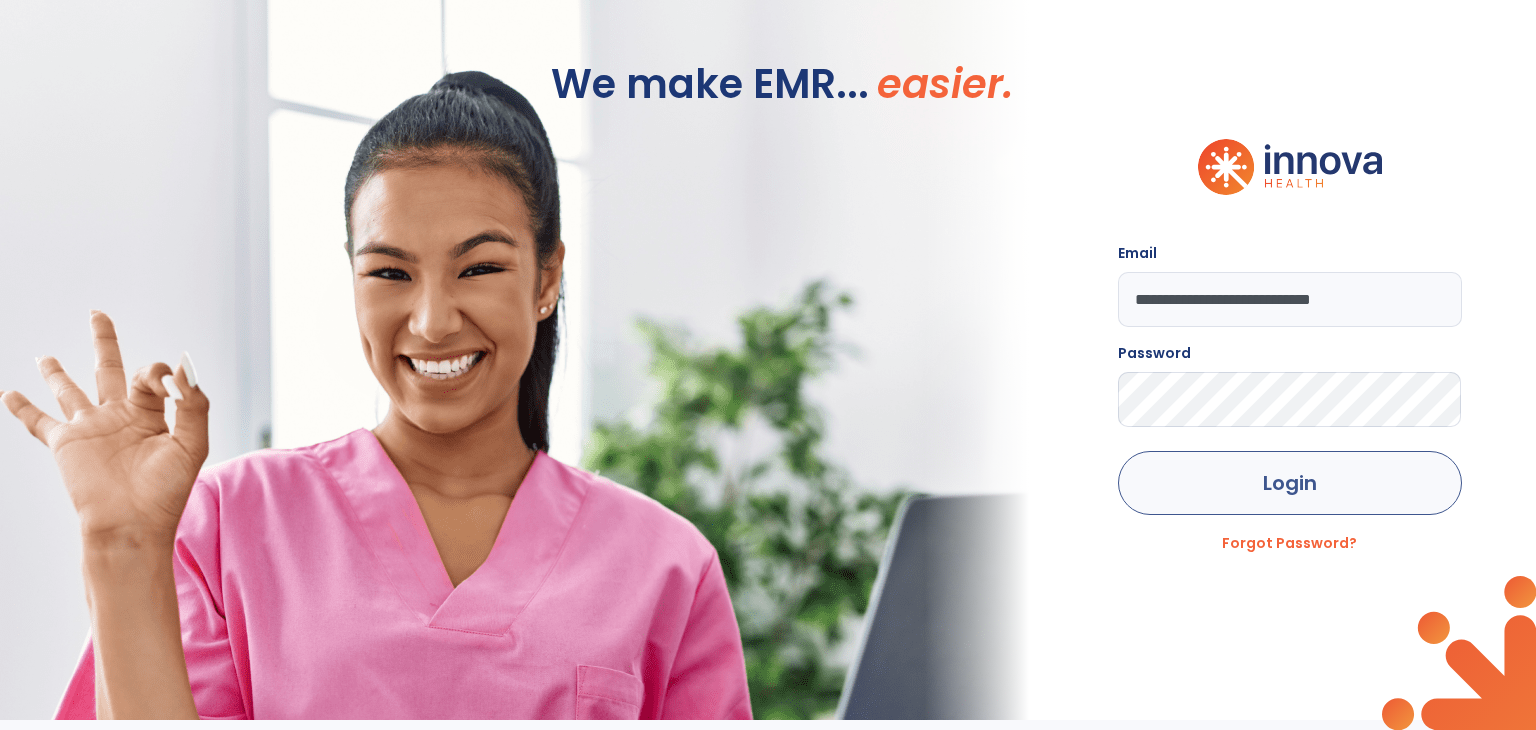 click on "Login" 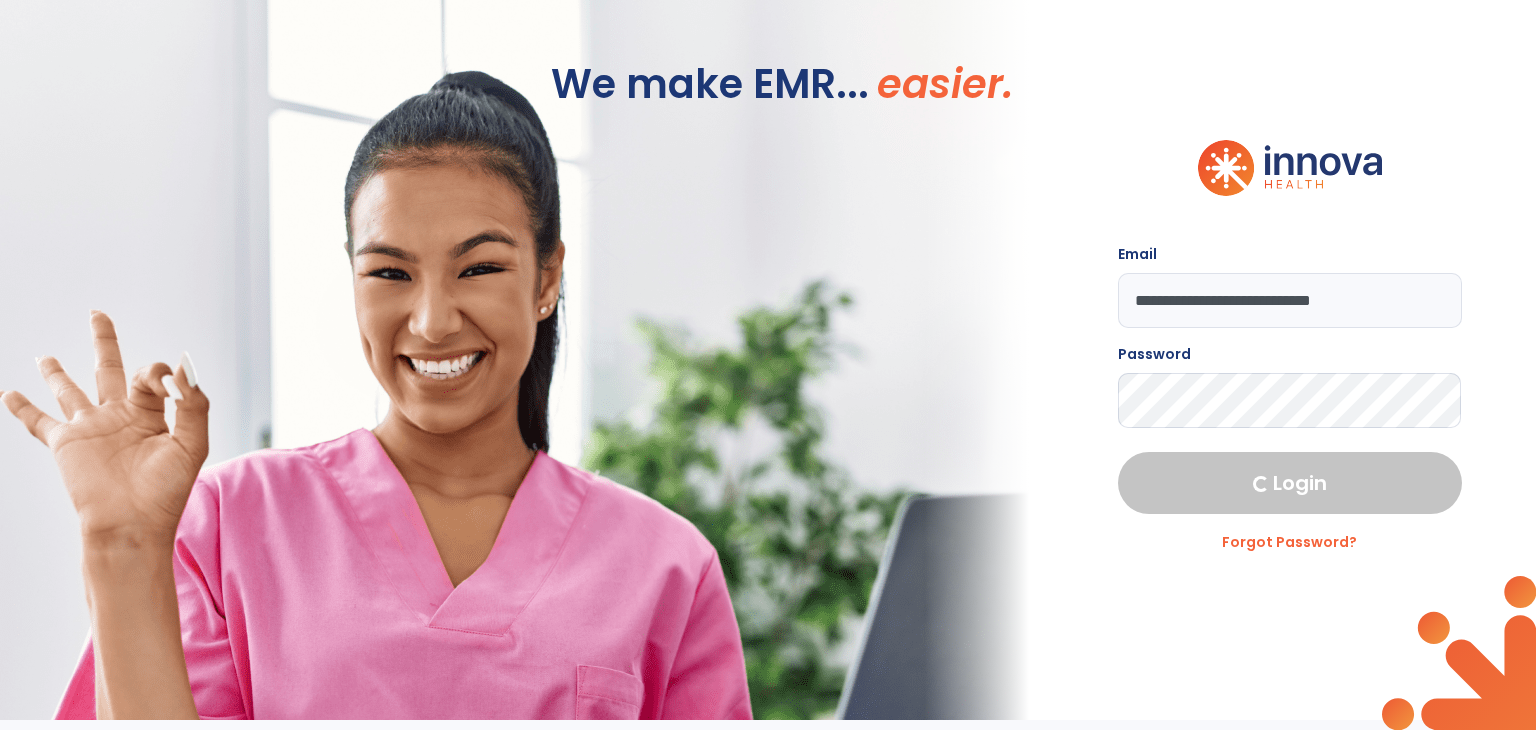 select on "****" 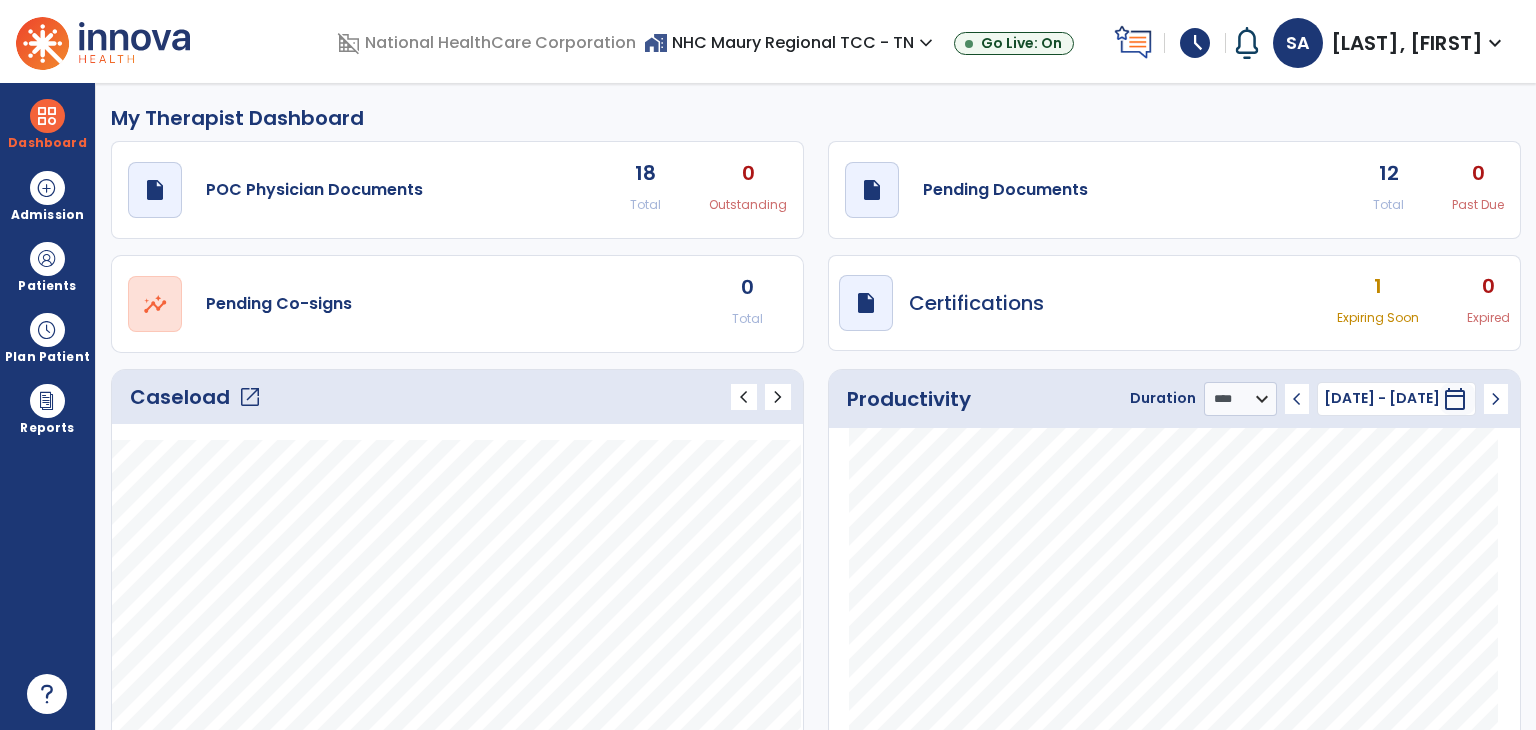 click on "open_in_new" 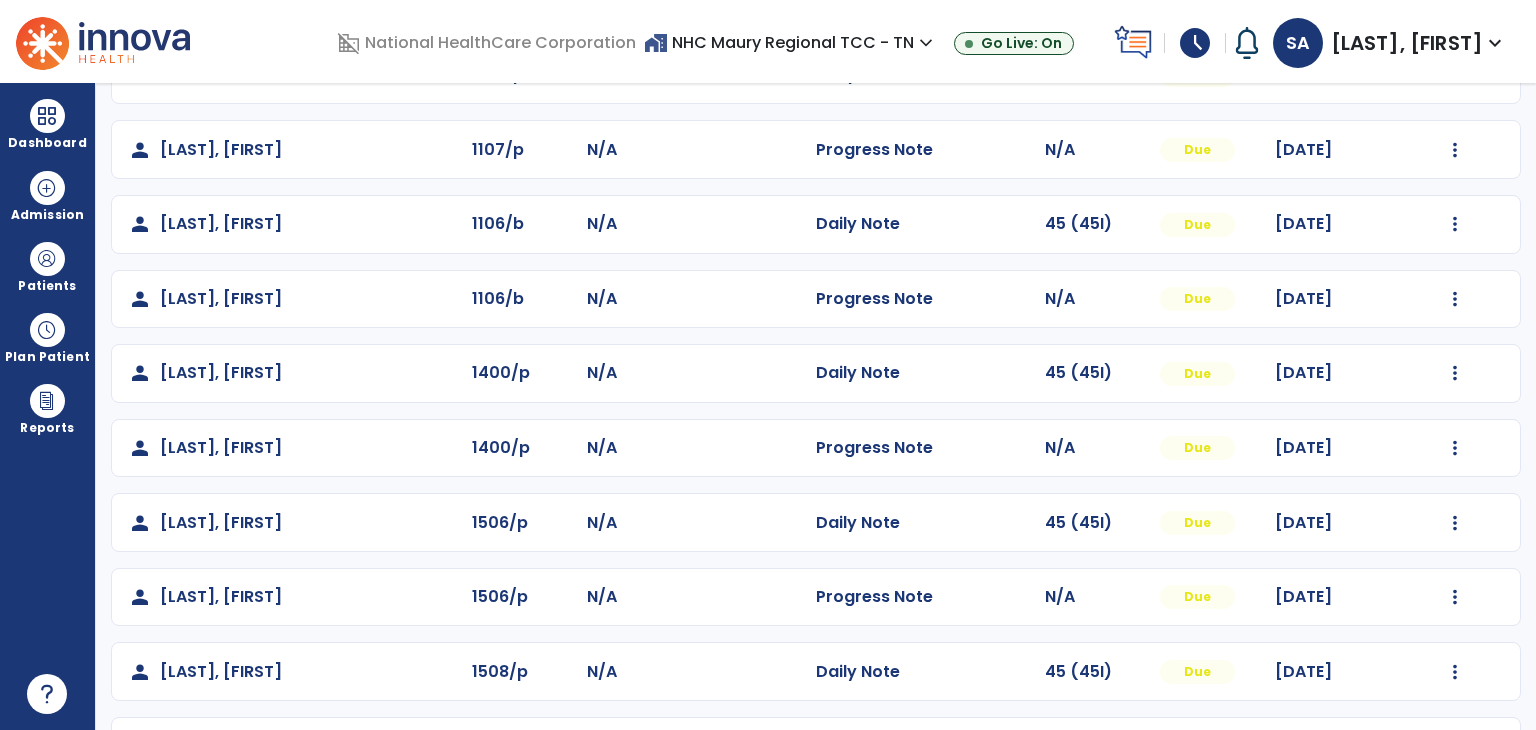 scroll, scrollTop: 439, scrollLeft: 0, axis: vertical 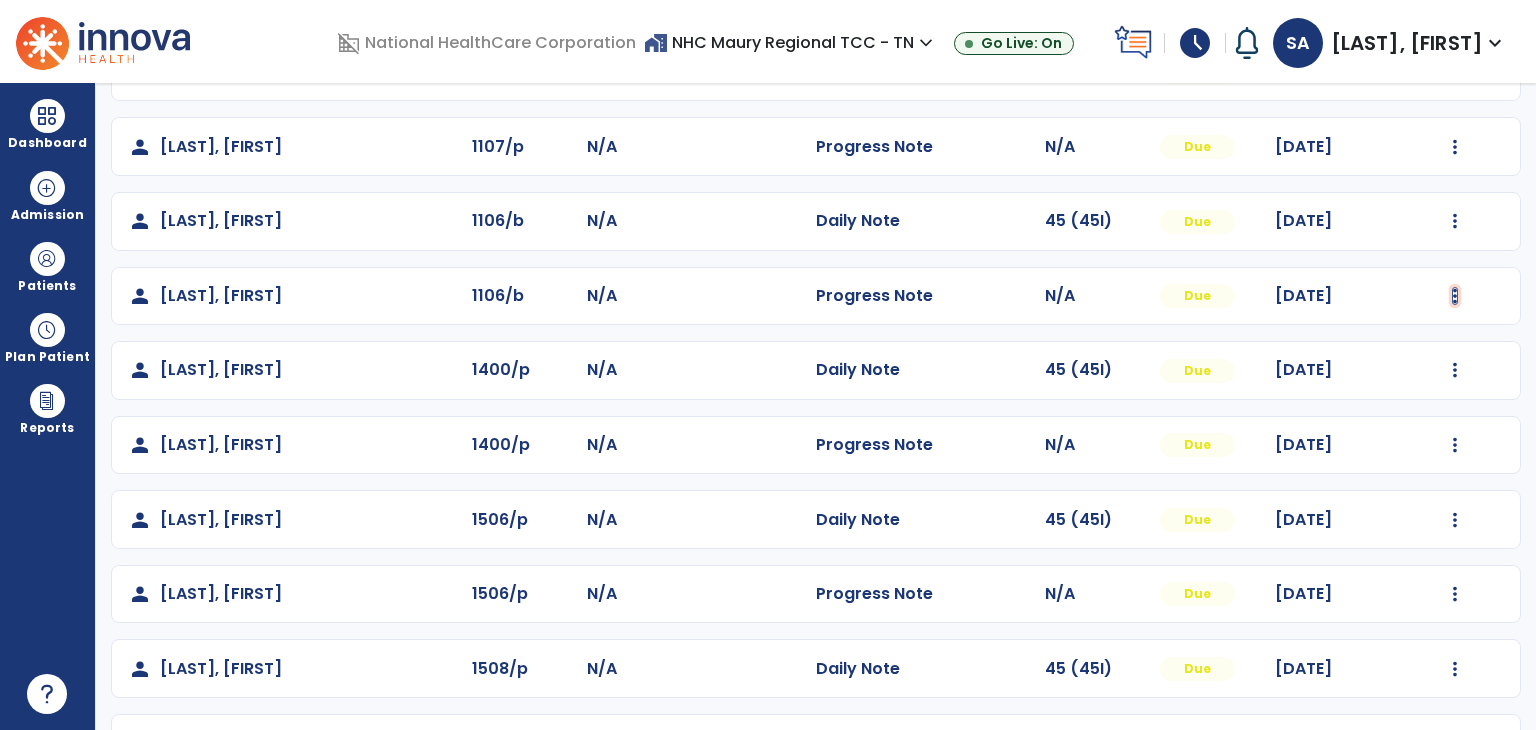 click at bounding box center (1455, -151) 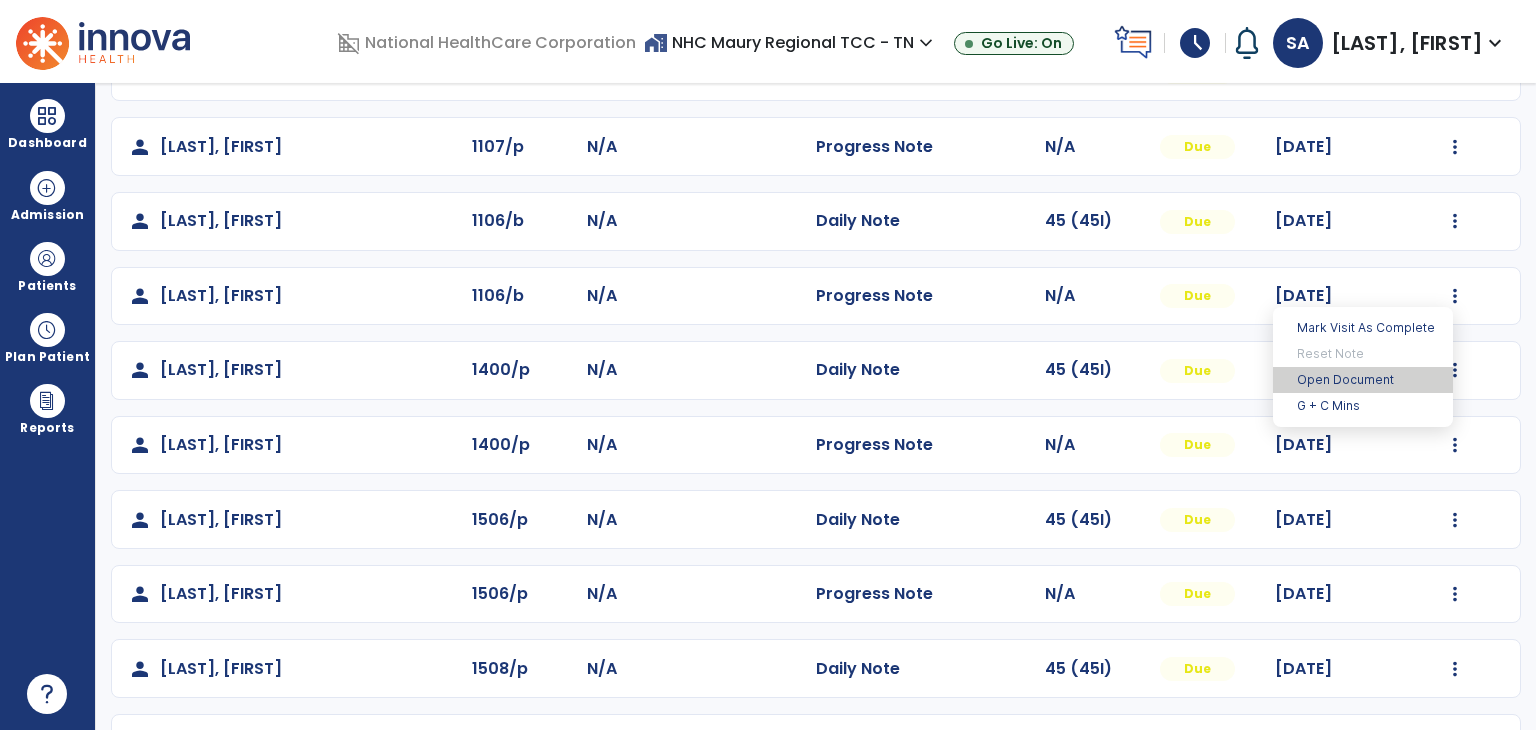 click on "Open Document" at bounding box center (1363, 380) 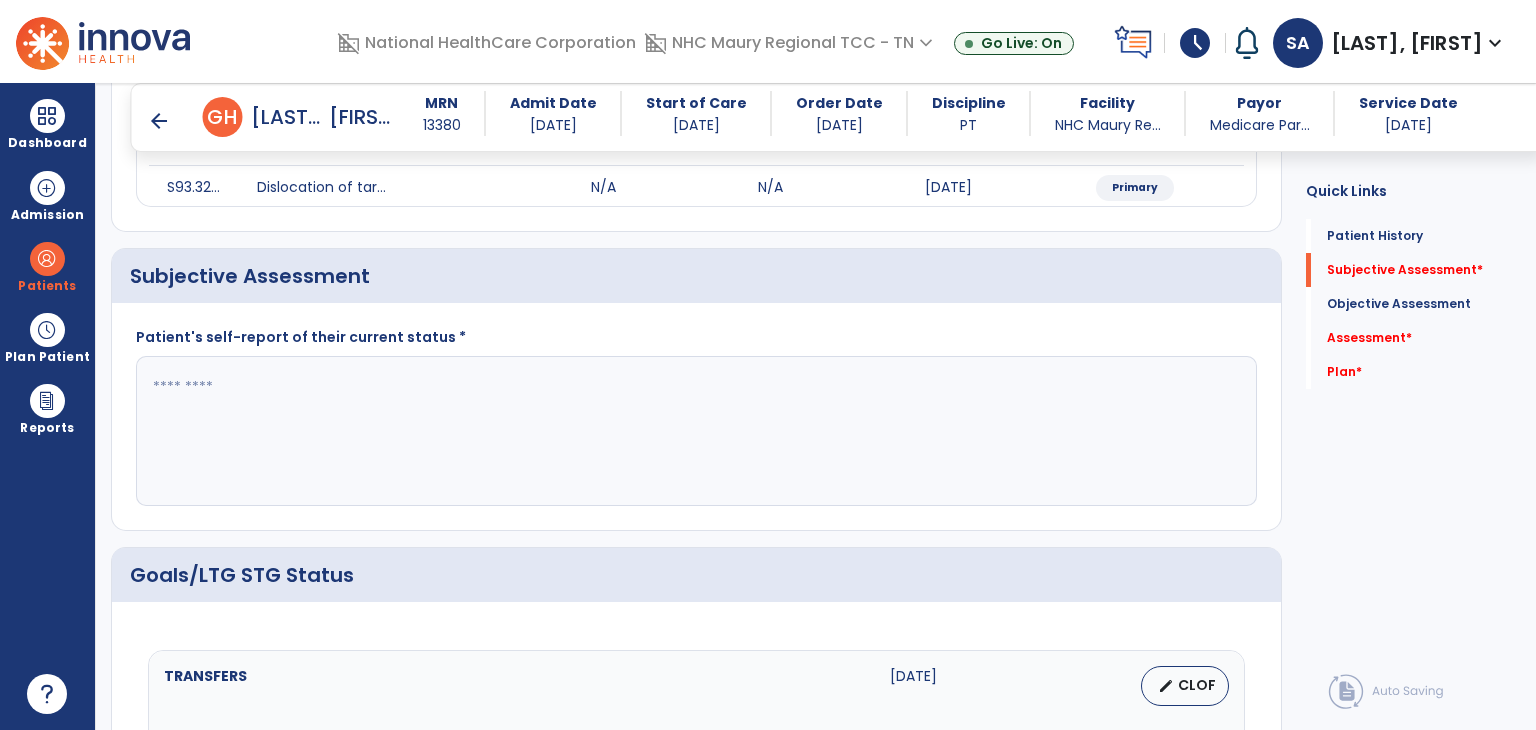 scroll, scrollTop: 308, scrollLeft: 0, axis: vertical 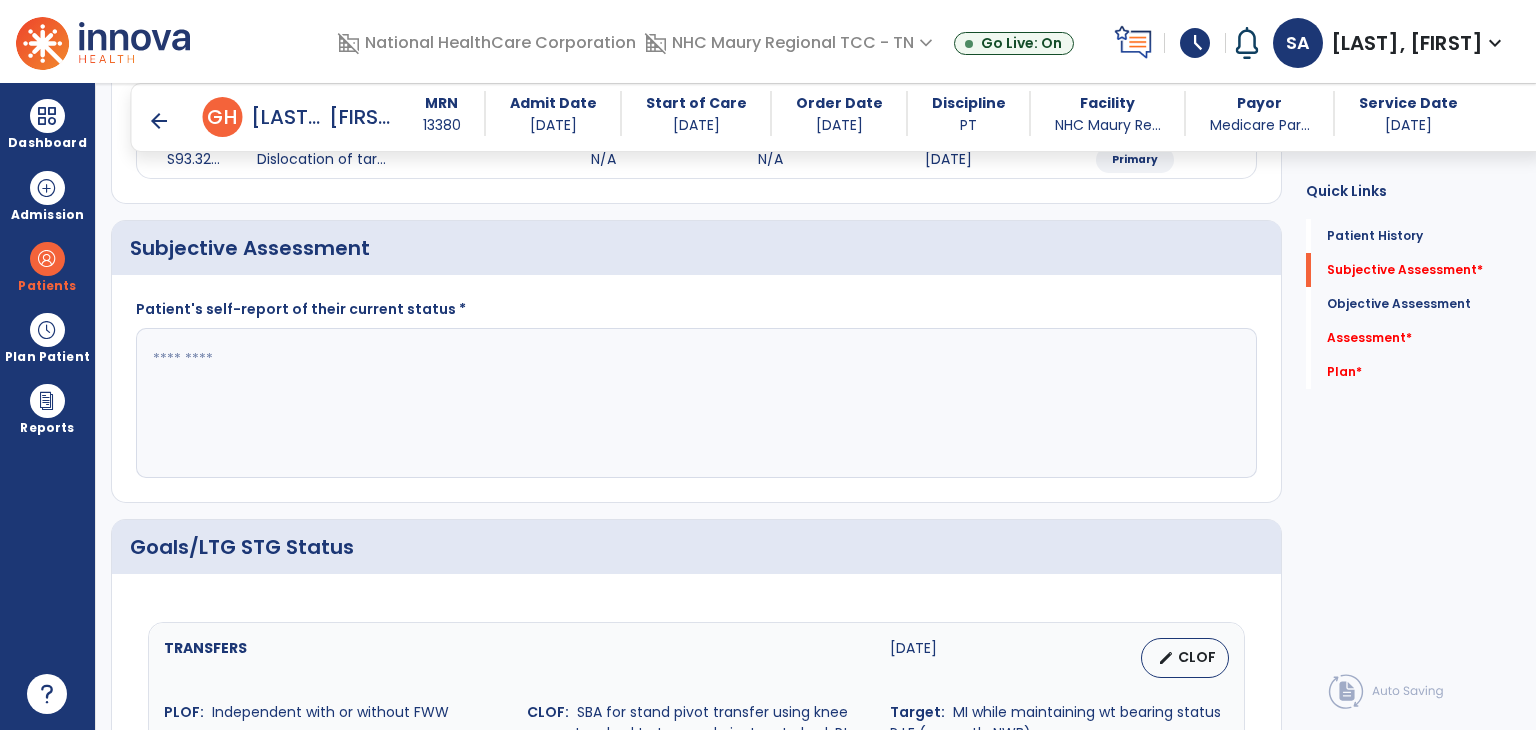 click 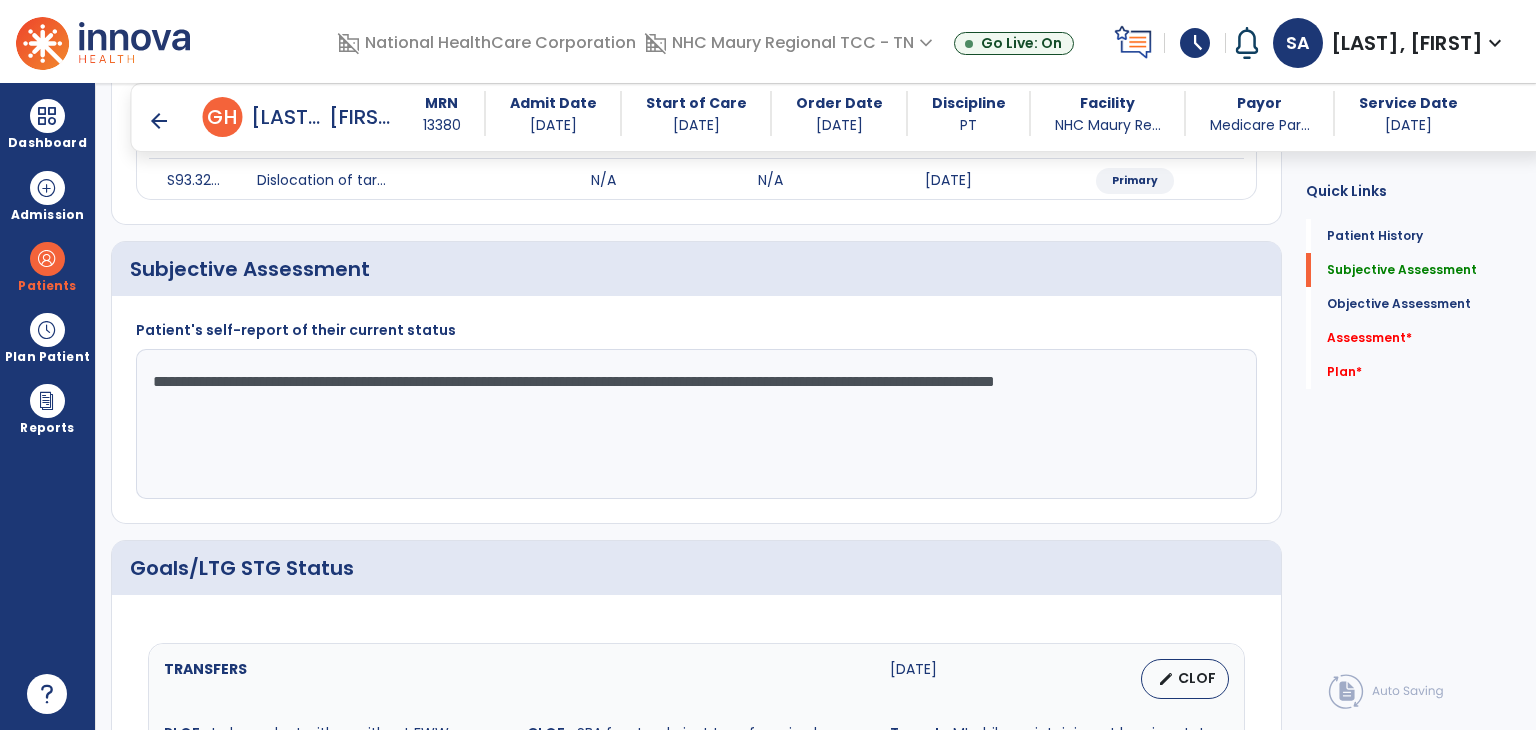 scroll, scrollTop: 284, scrollLeft: 0, axis: vertical 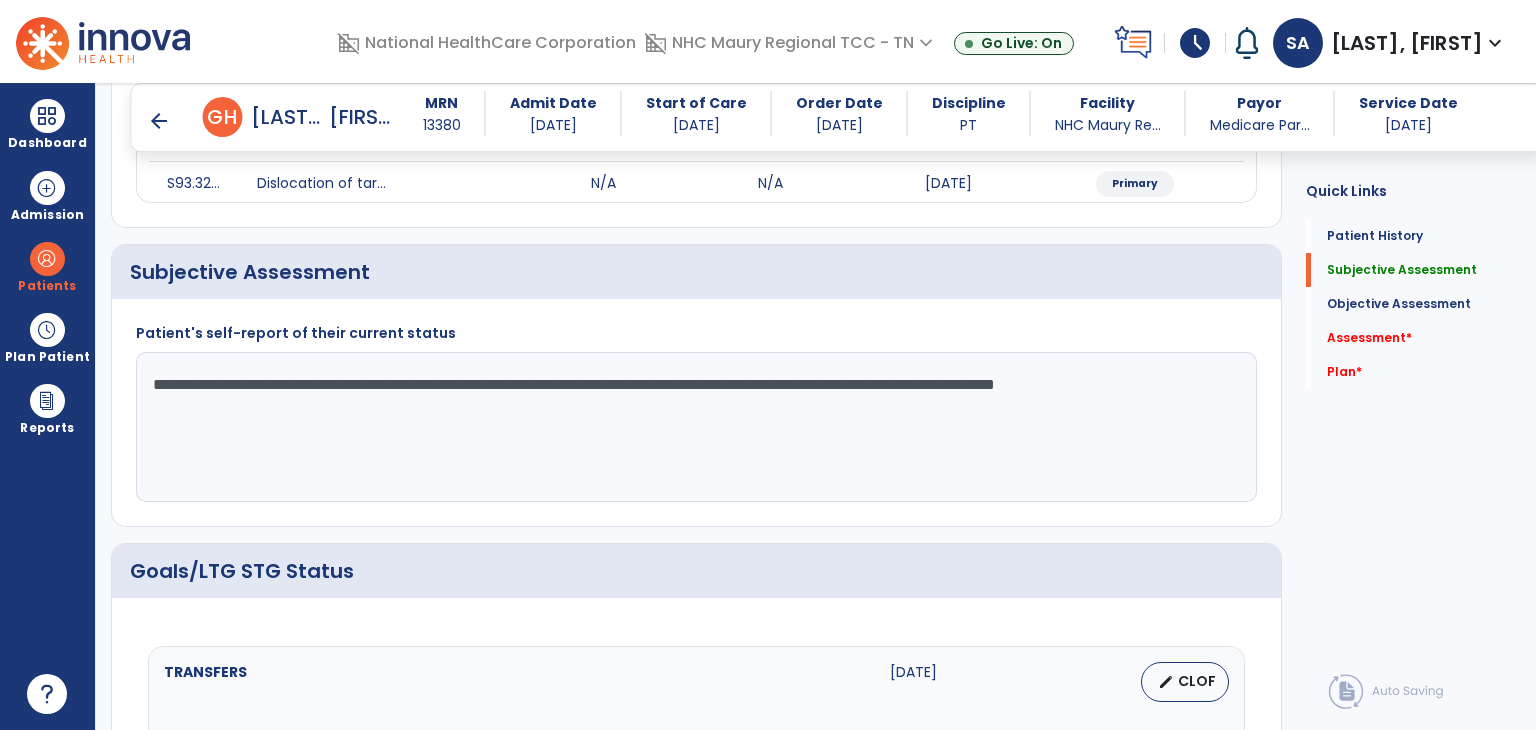 click on "**********" 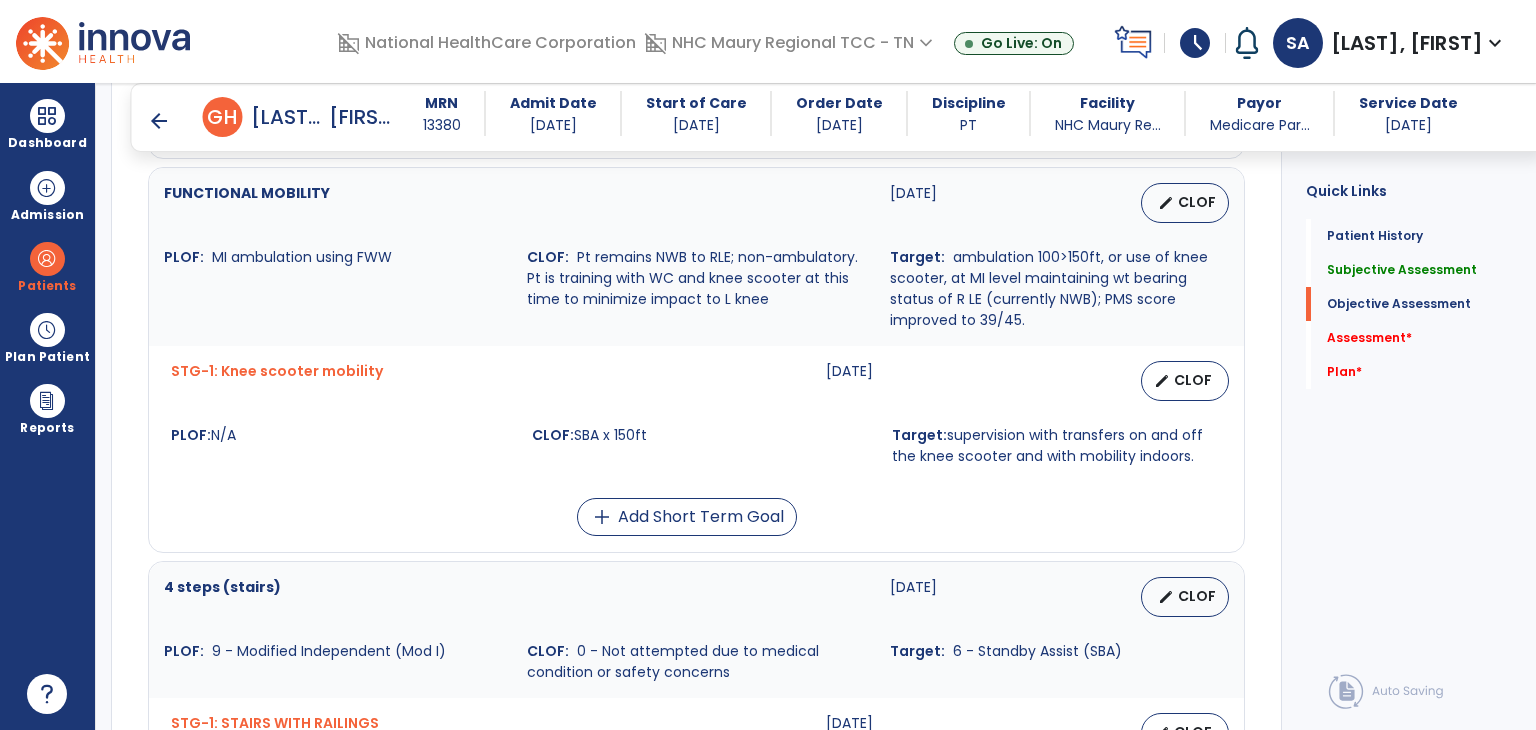scroll, scrollTop: 1254, scrollLeft: 0, axis: vertical 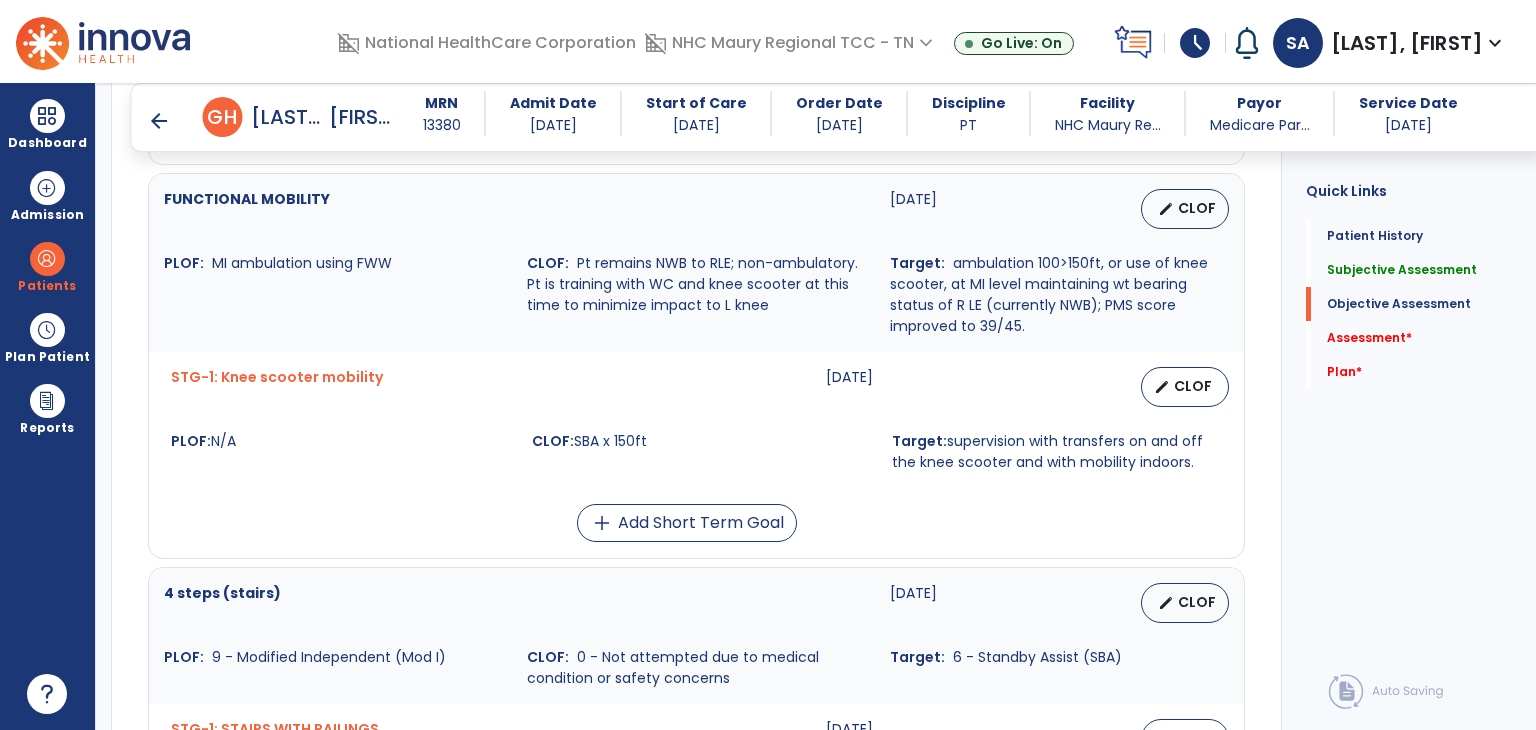 type on "**********" 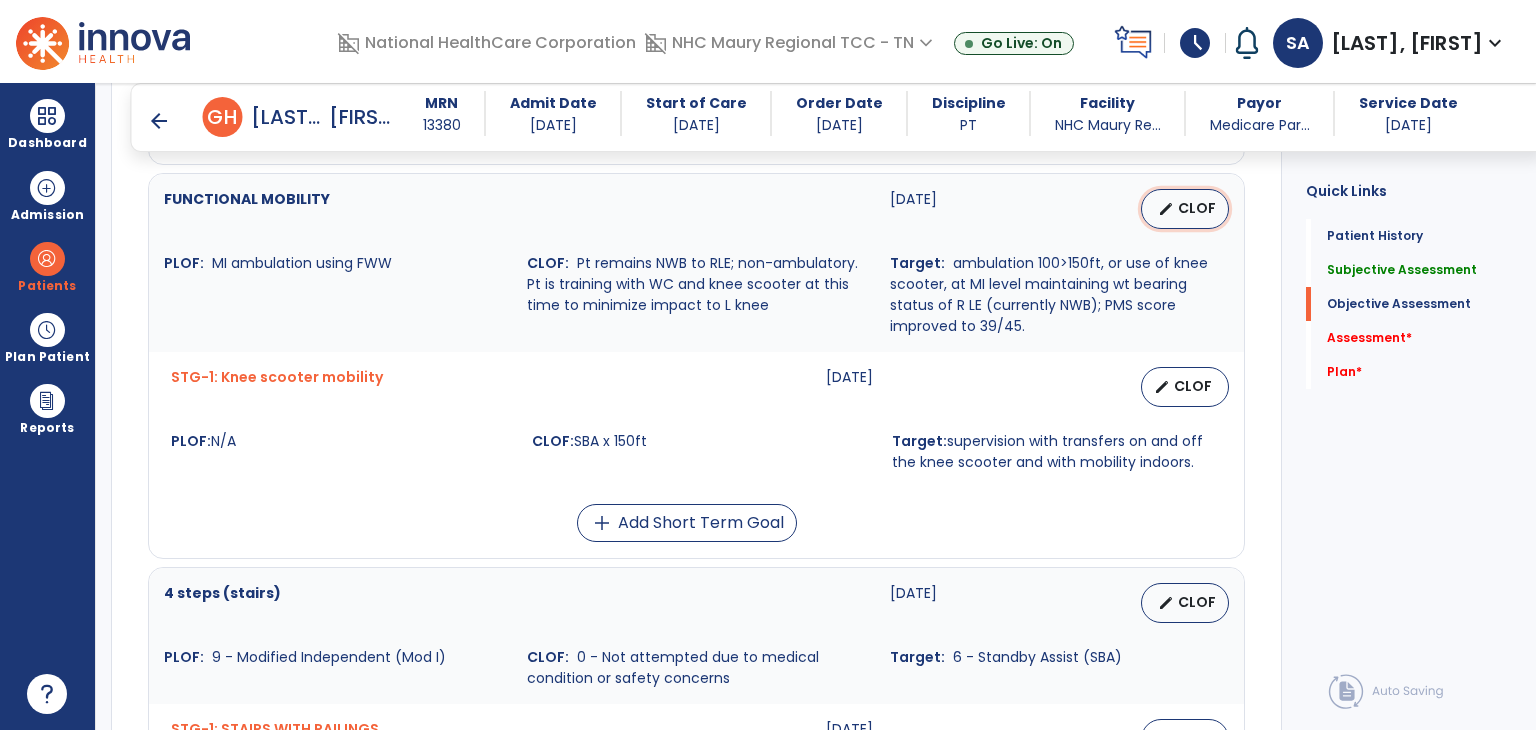 click on "edit" at bounding box center [1166, 209] 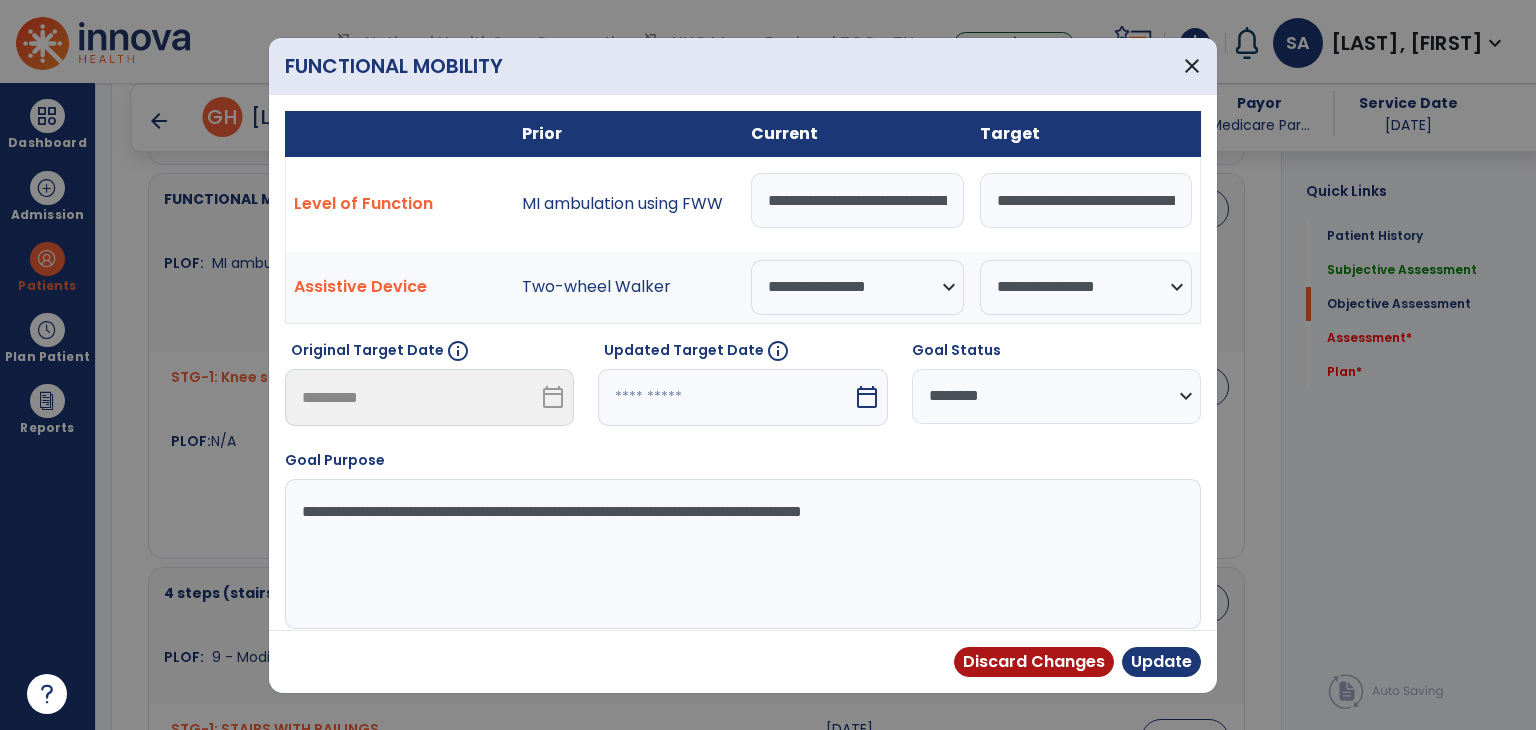 click on "**********" at bounding box center (857, 200) 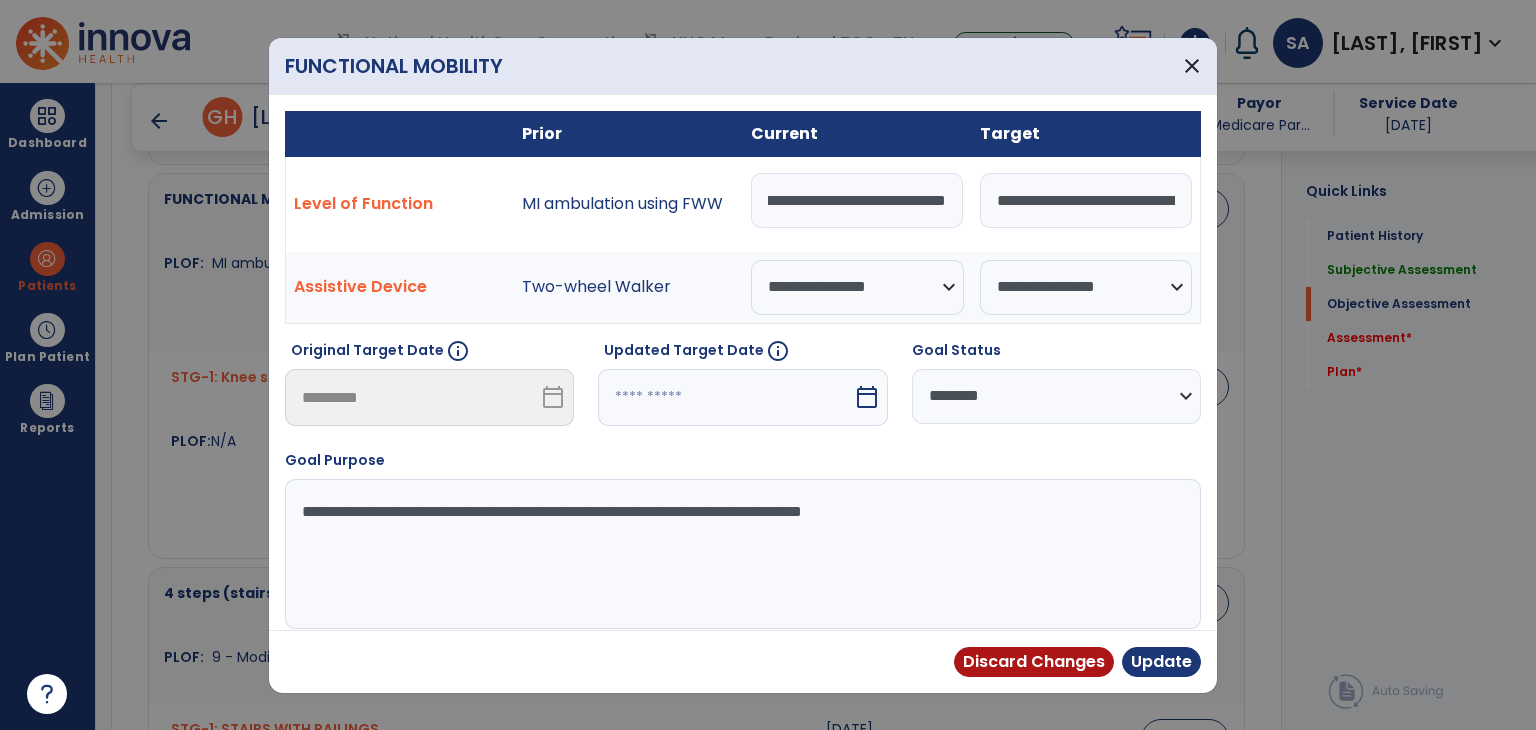 scroll, scrollTop: 0, scrollLeft: 744, axis: horizontal 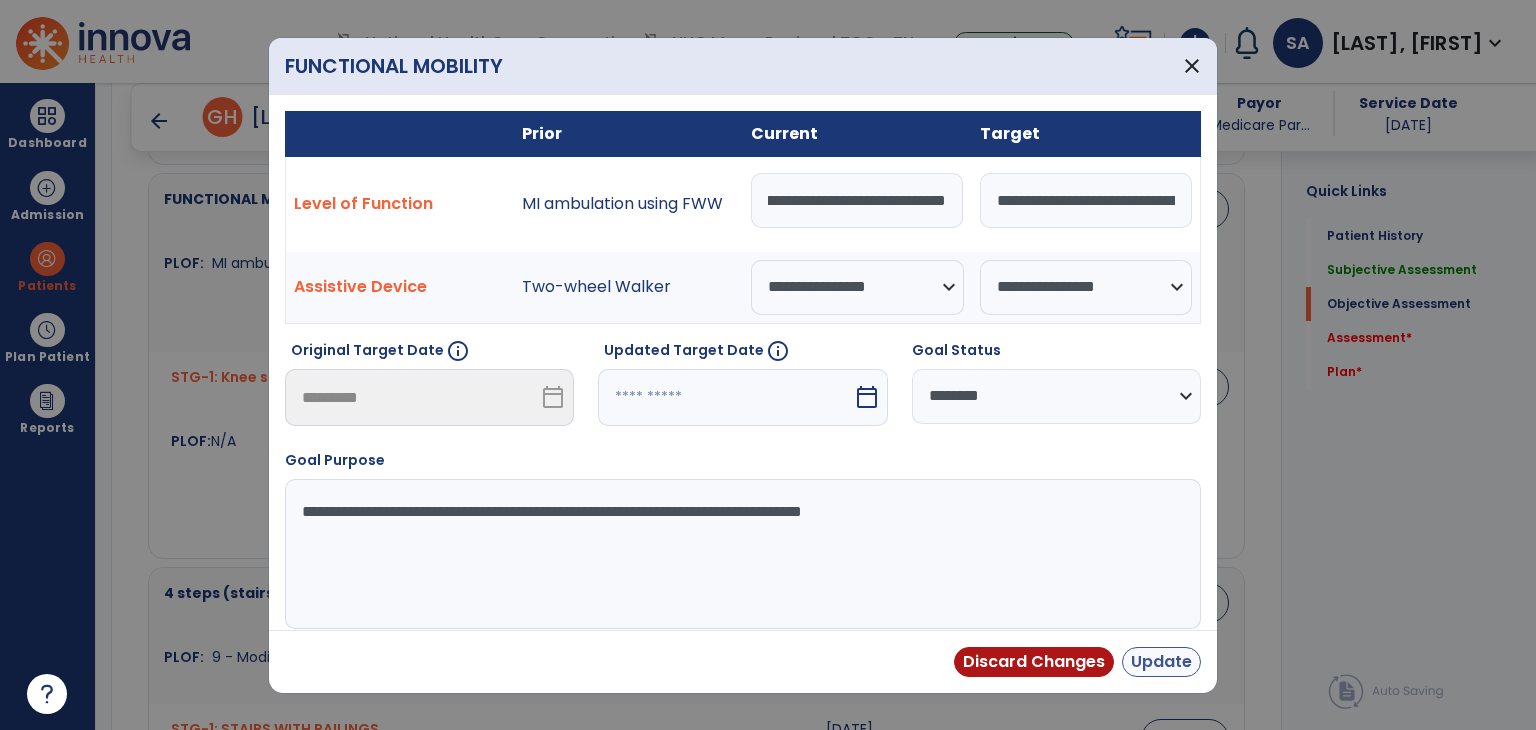 type on "**********" 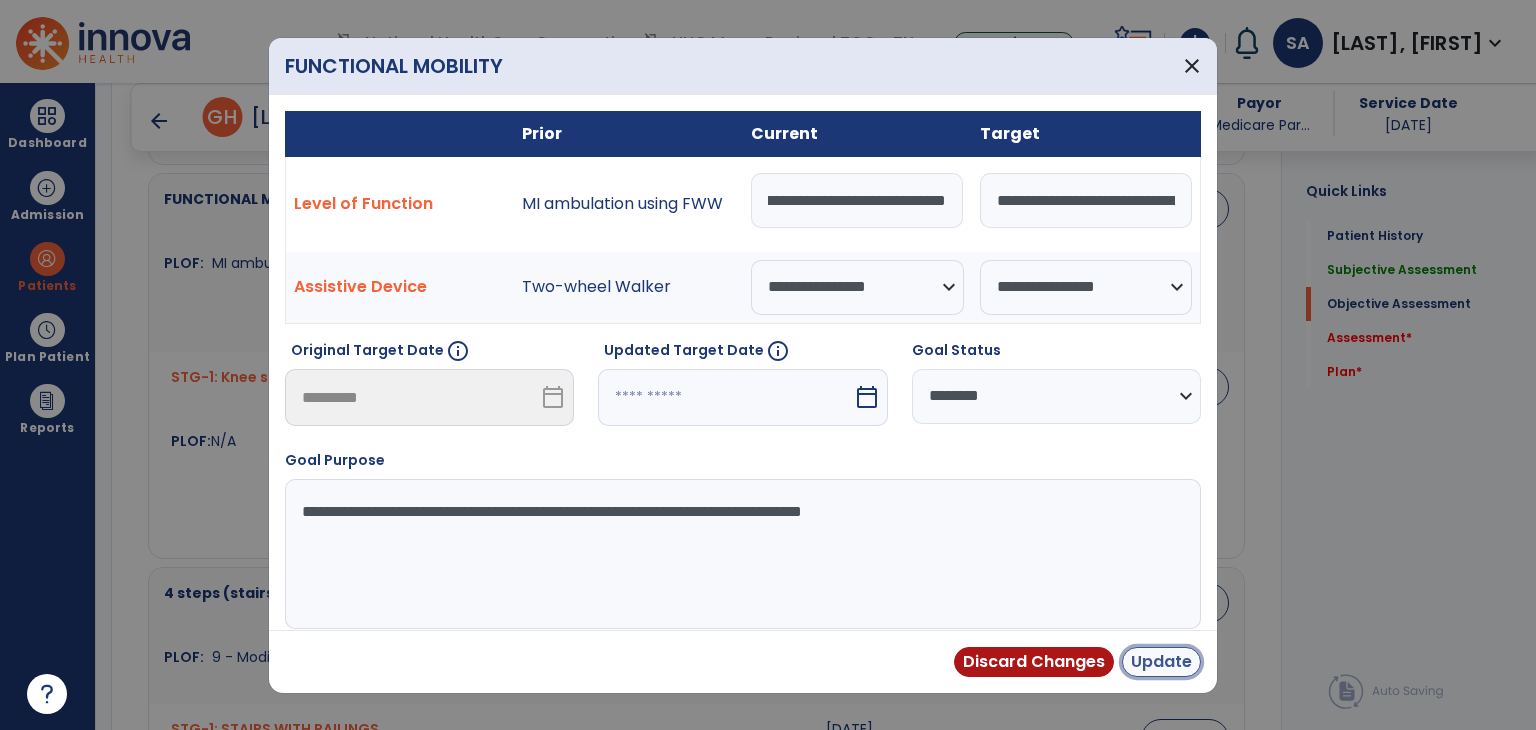 scroll, scrollTop: 0, scrollLeft: 0, axis: both 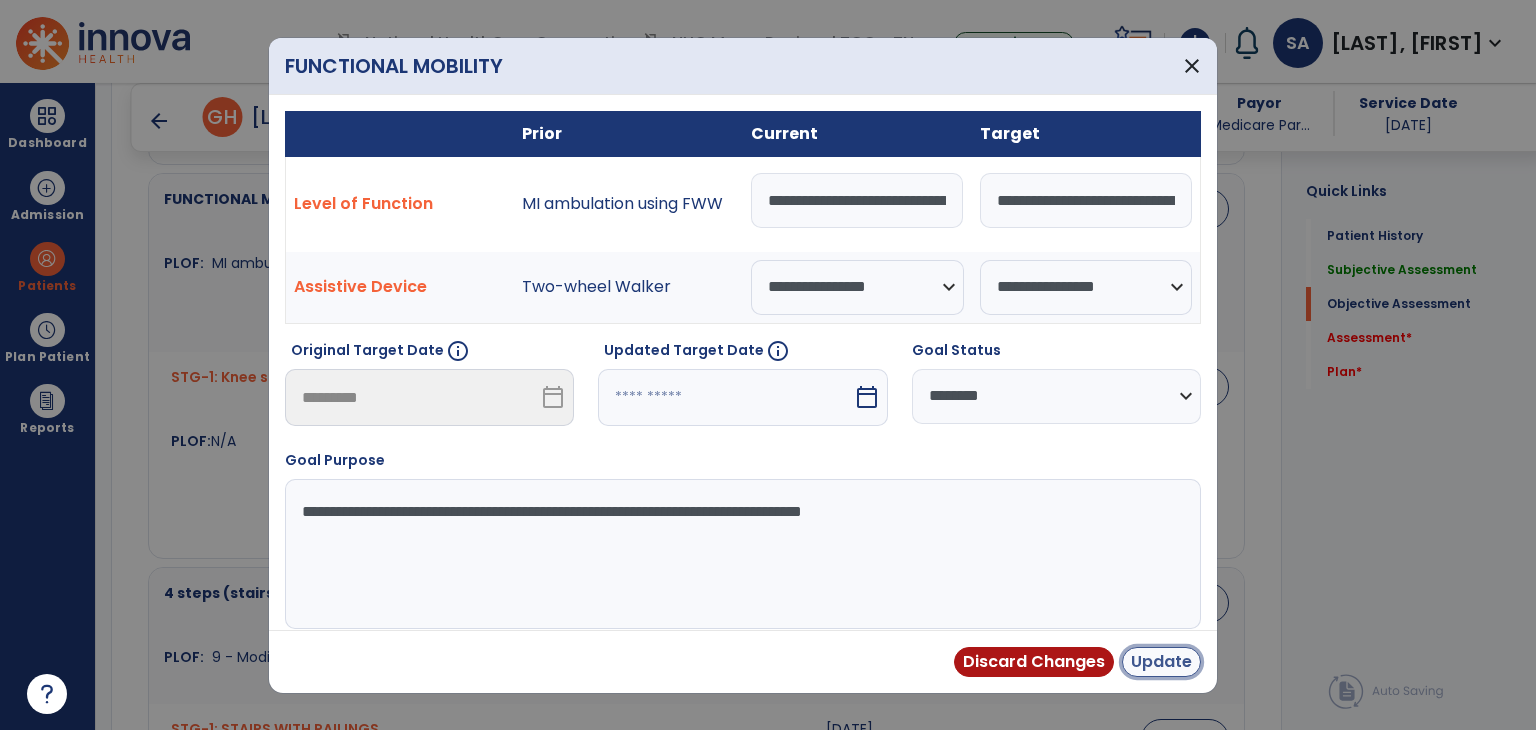 click on "Update" at bounding box center (1161, 662) 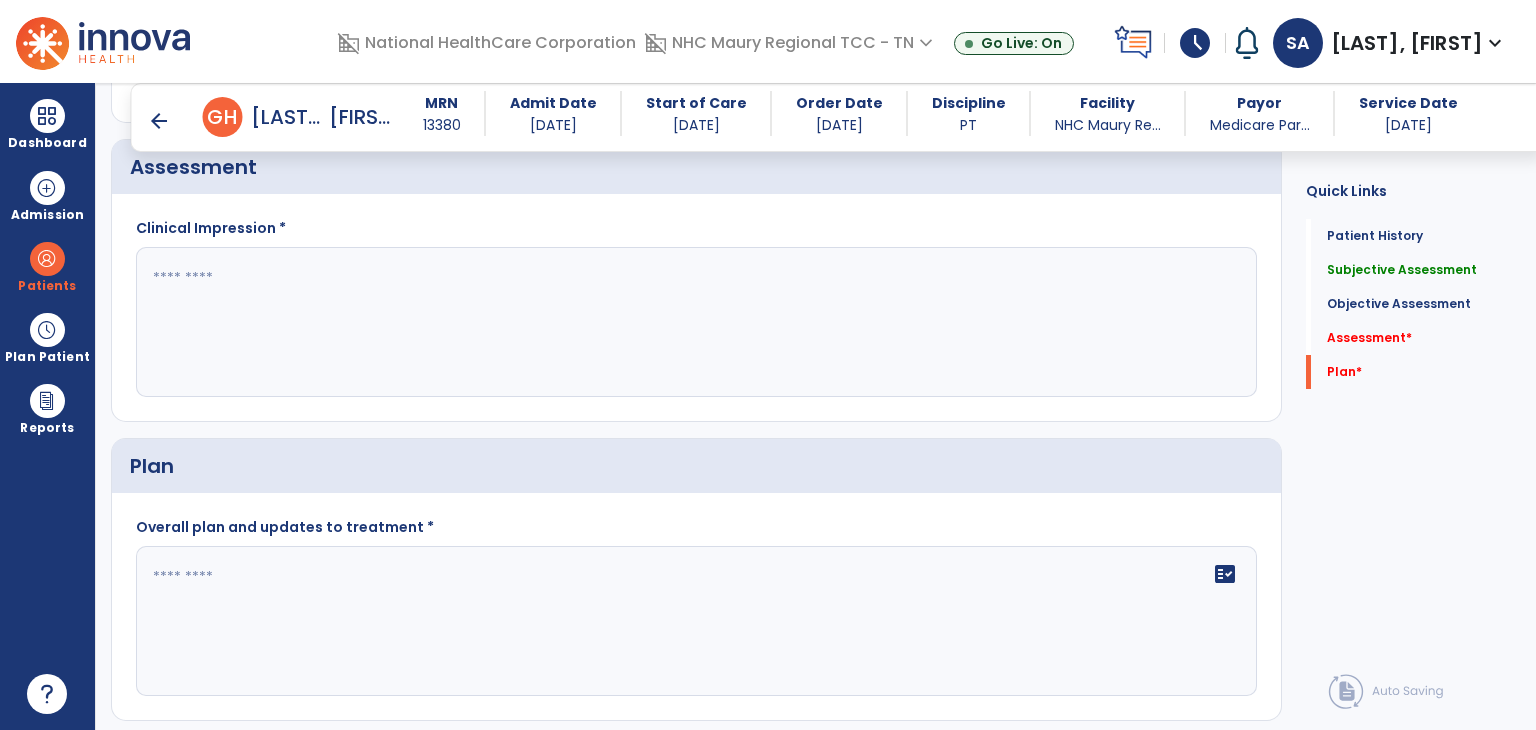 scroll, scrollTop: 2086, scrollLeft: 0, axis: vertical 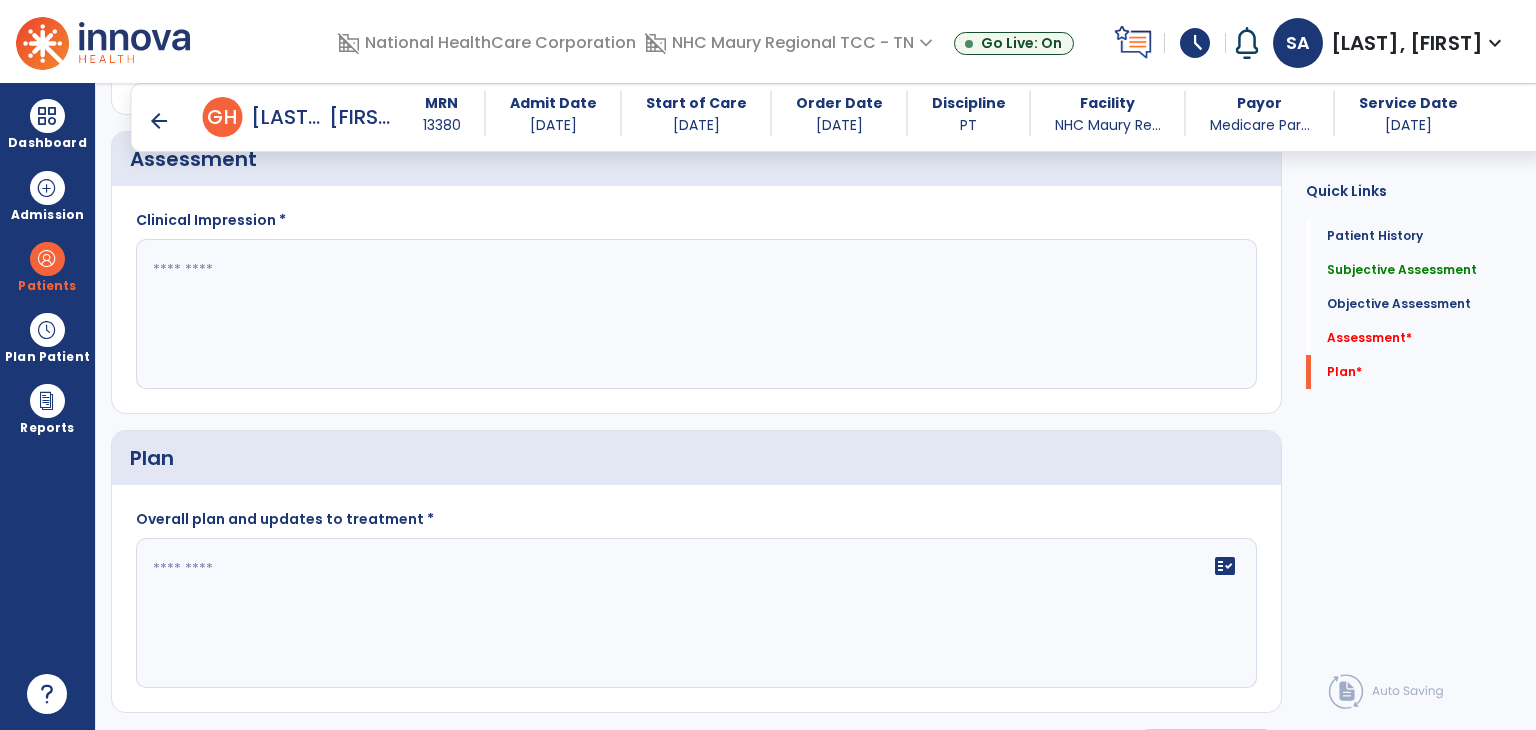 click 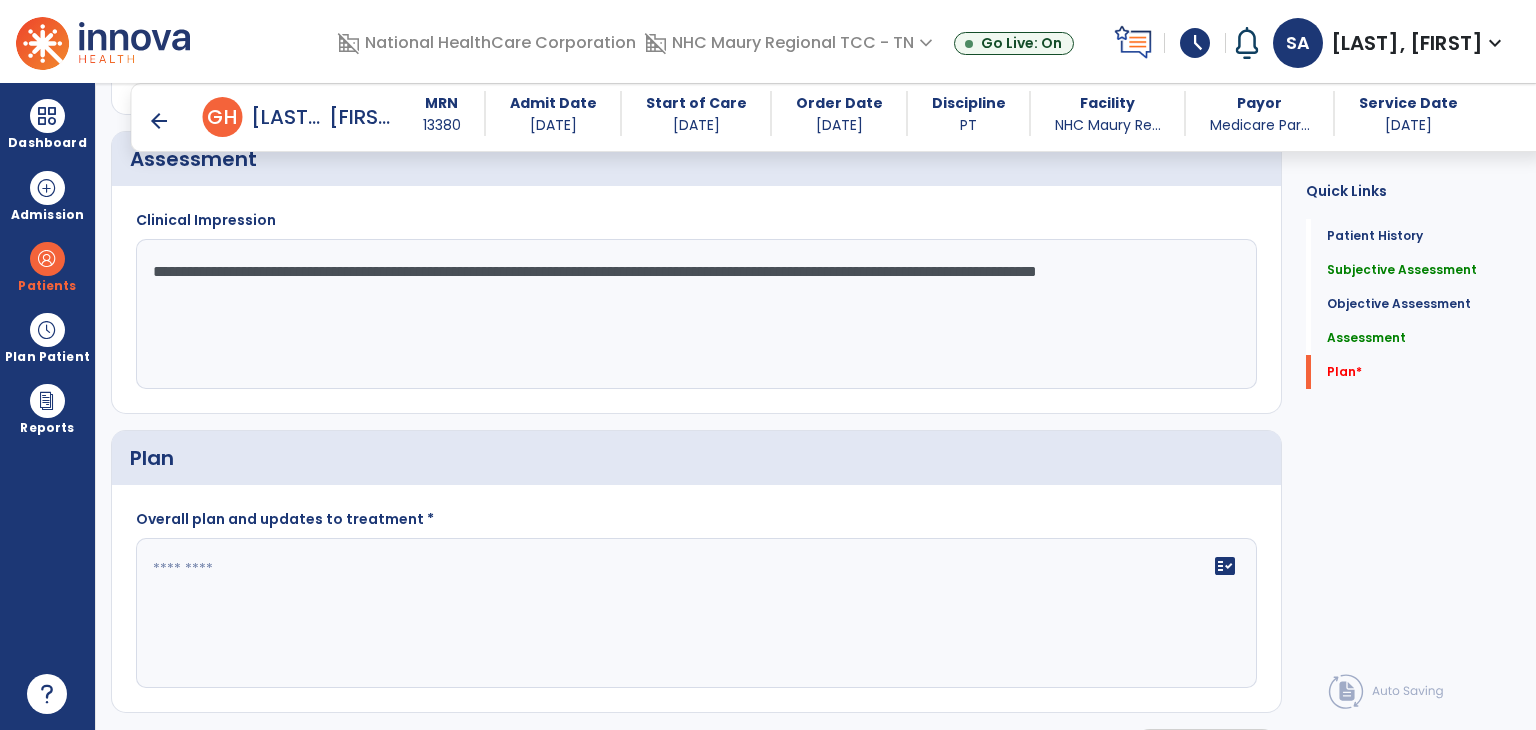 click on "**********" 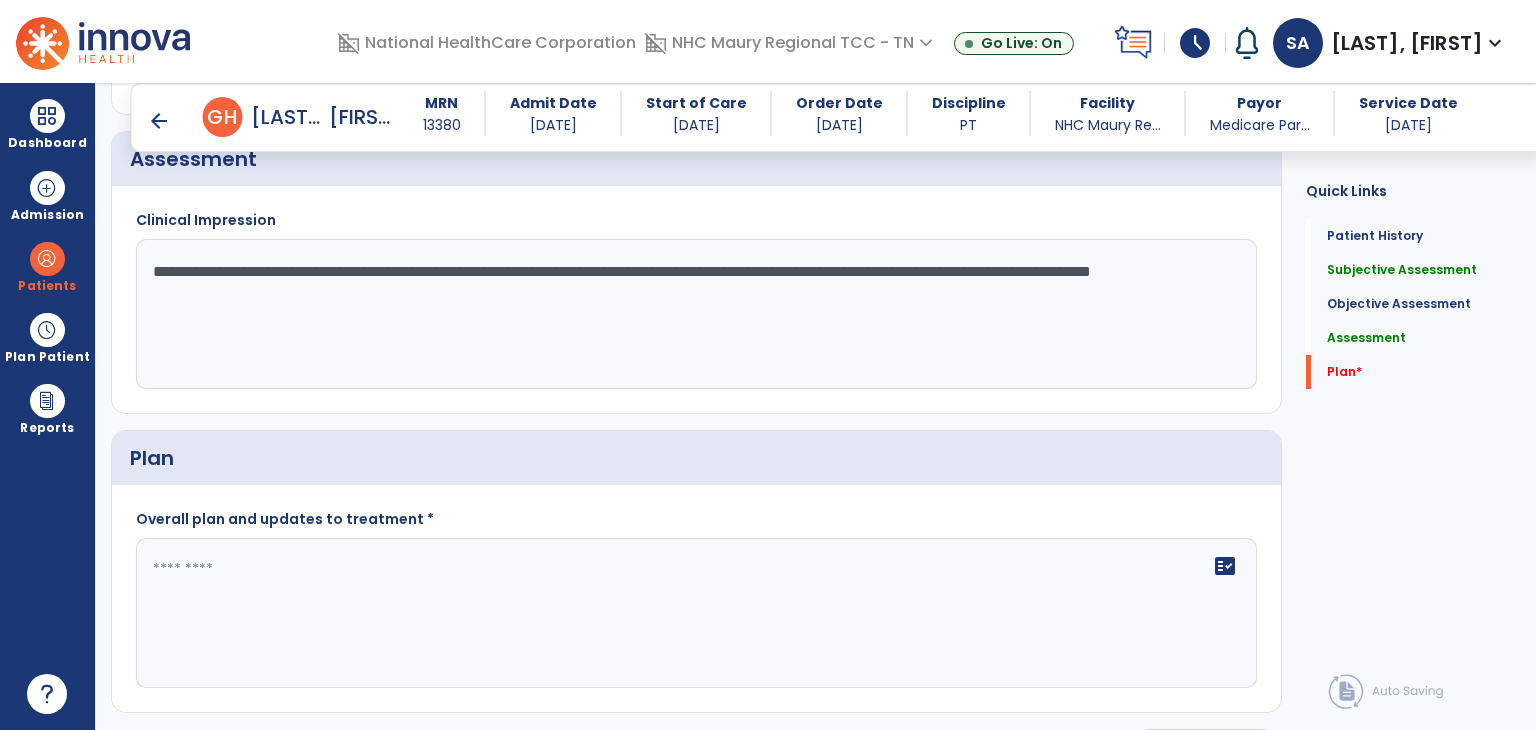 click on "**********" 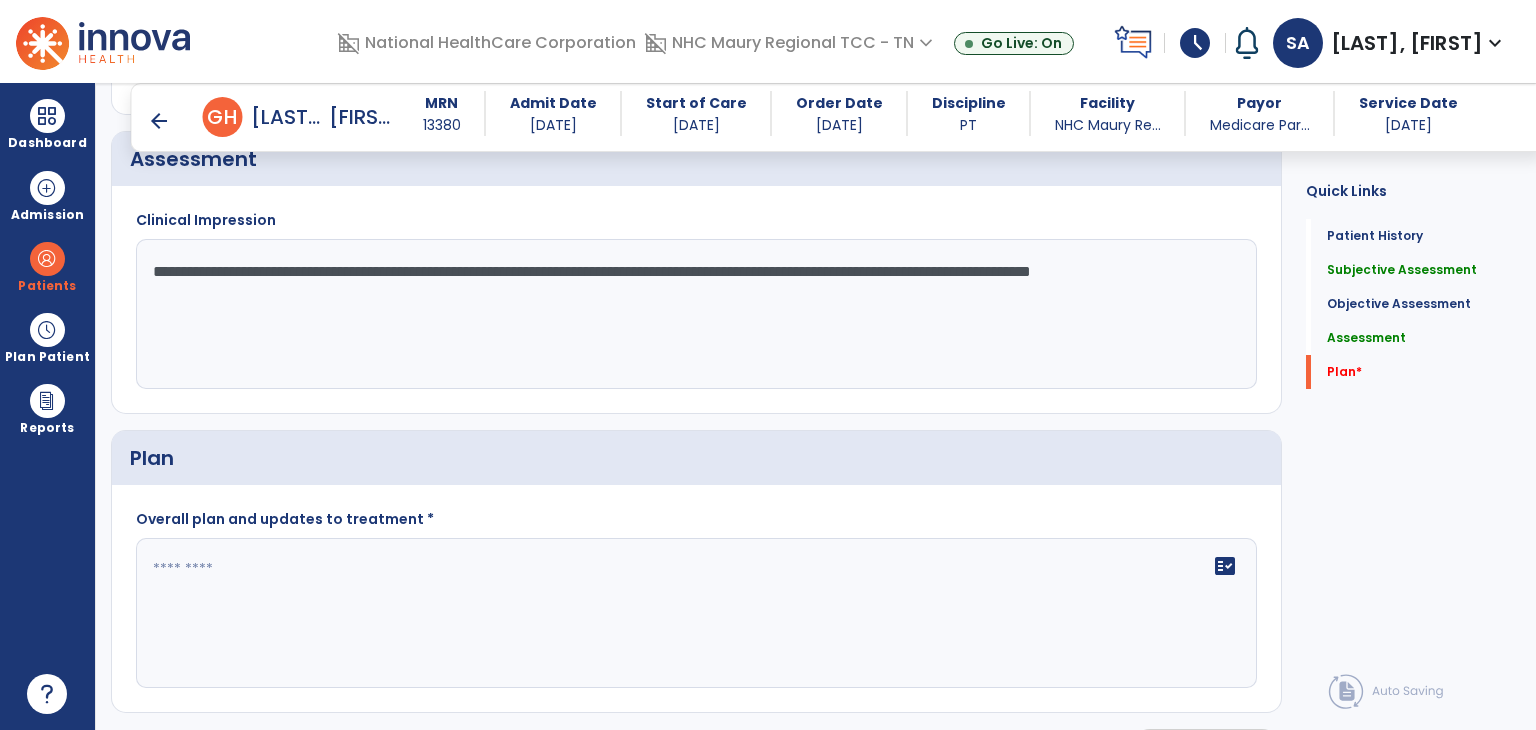 click 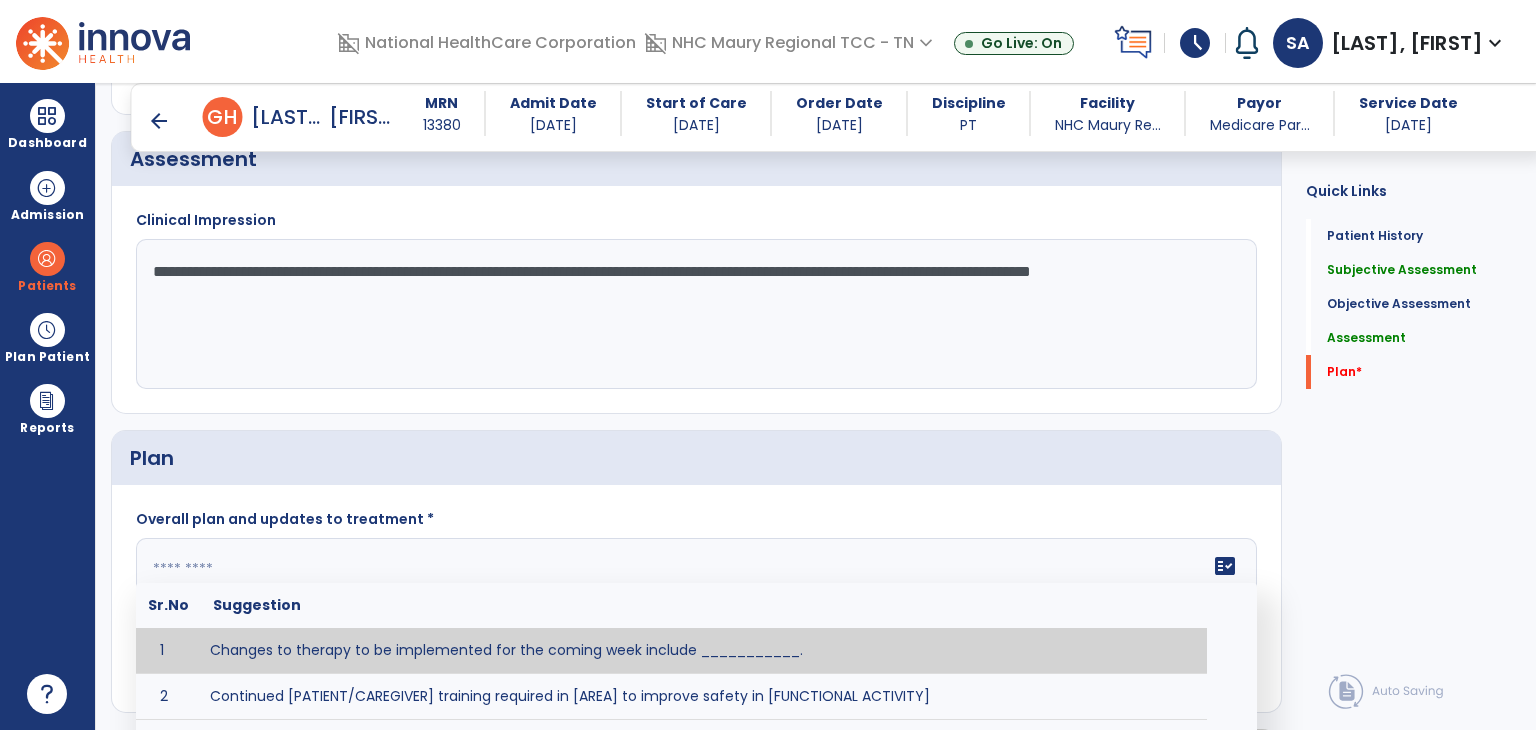 click on "**********" 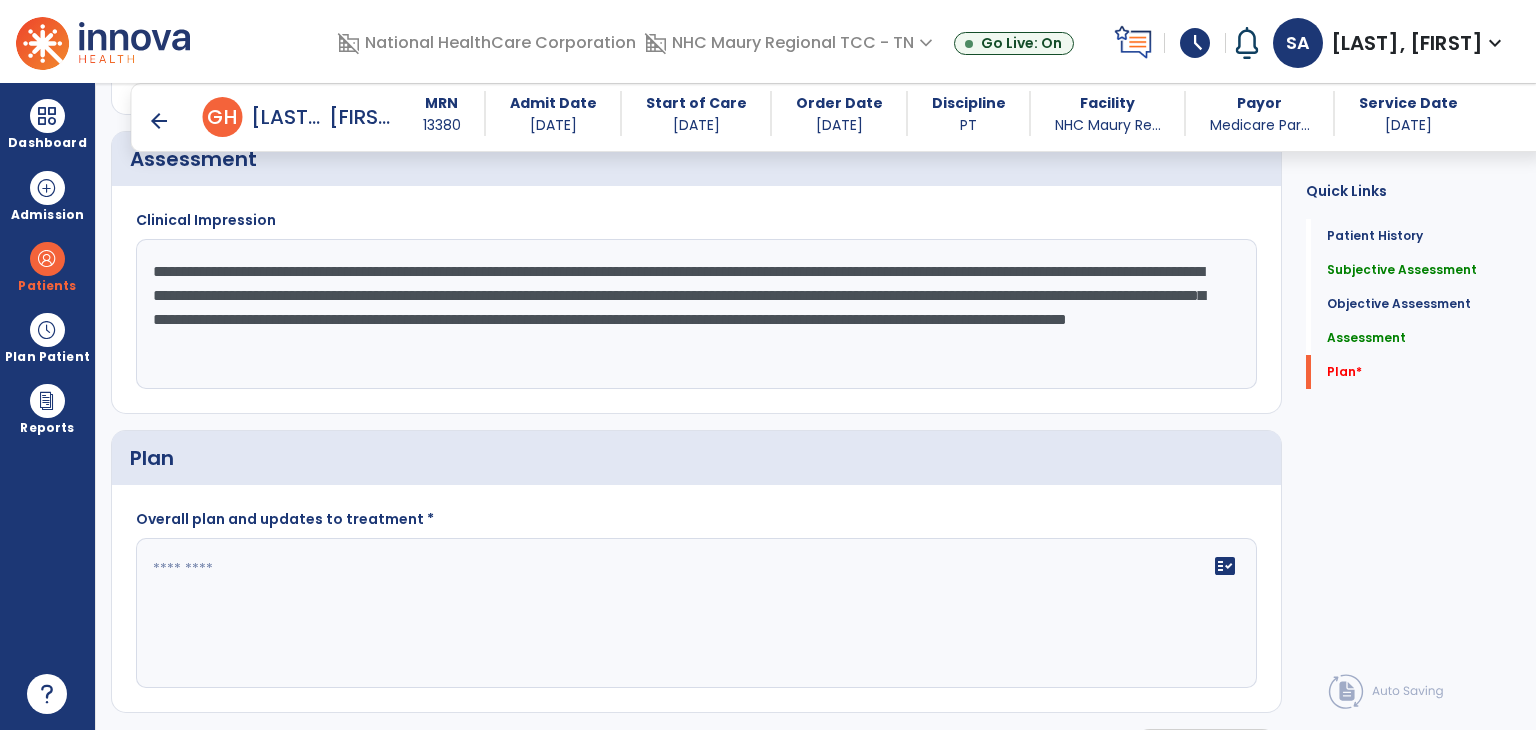 click on "**********" 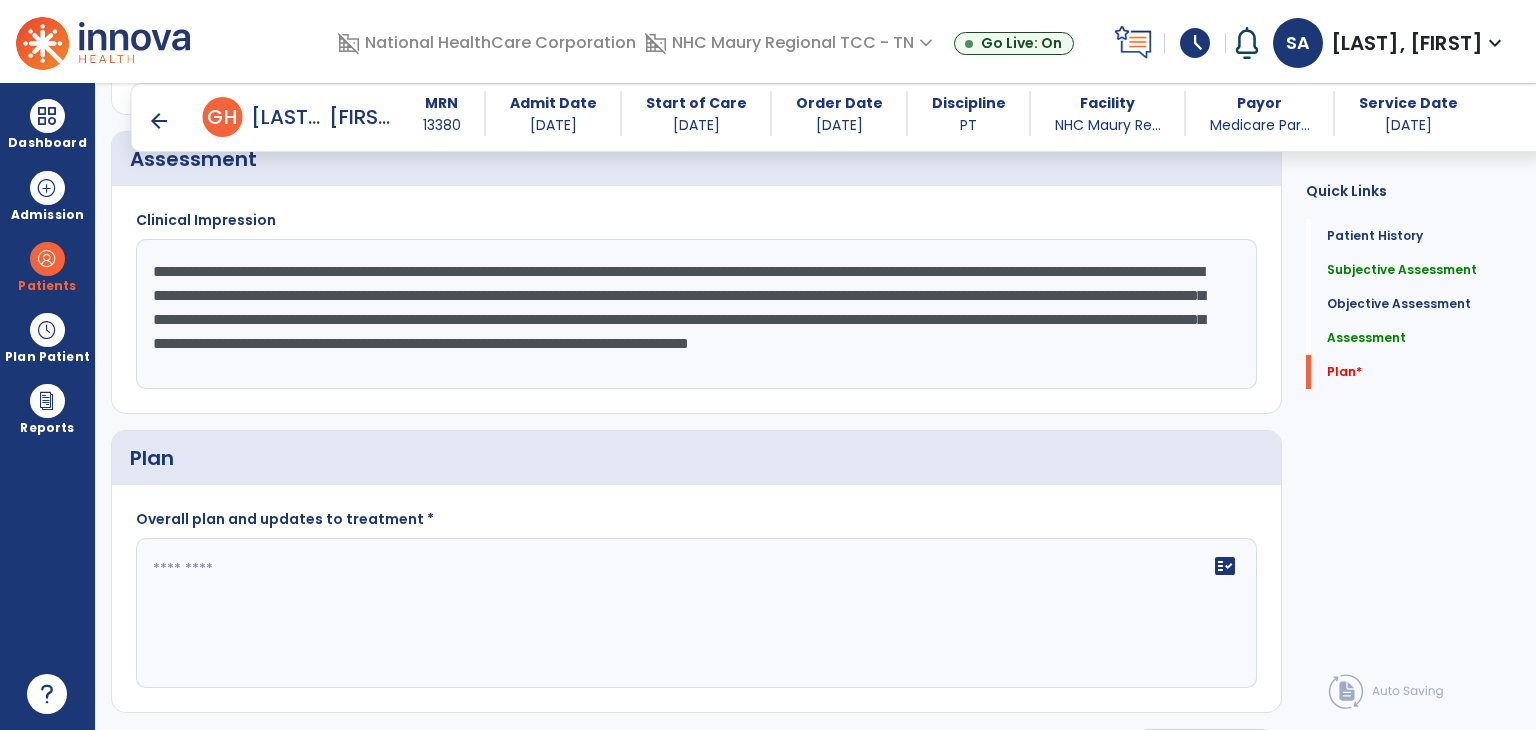 click on "**********" 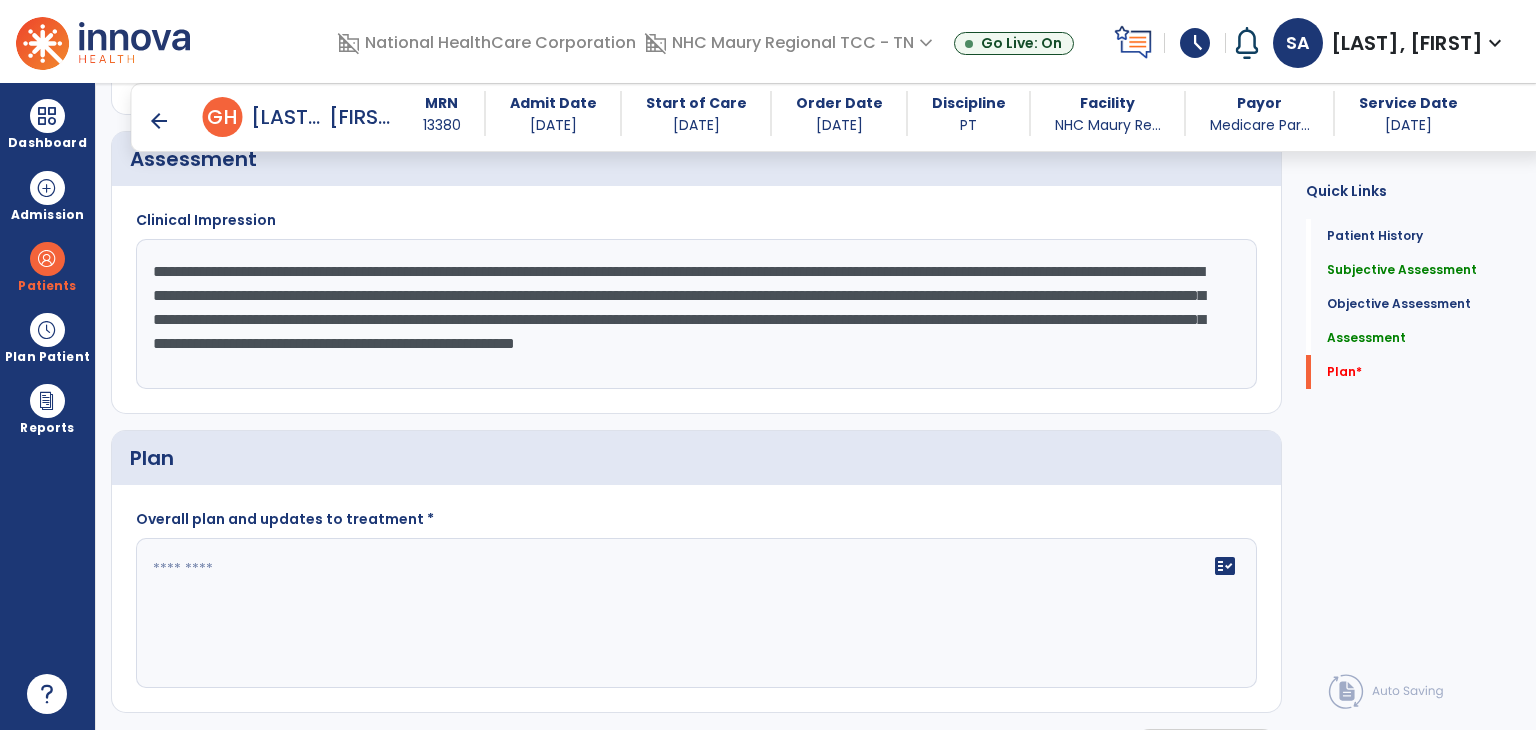 click on "**********" 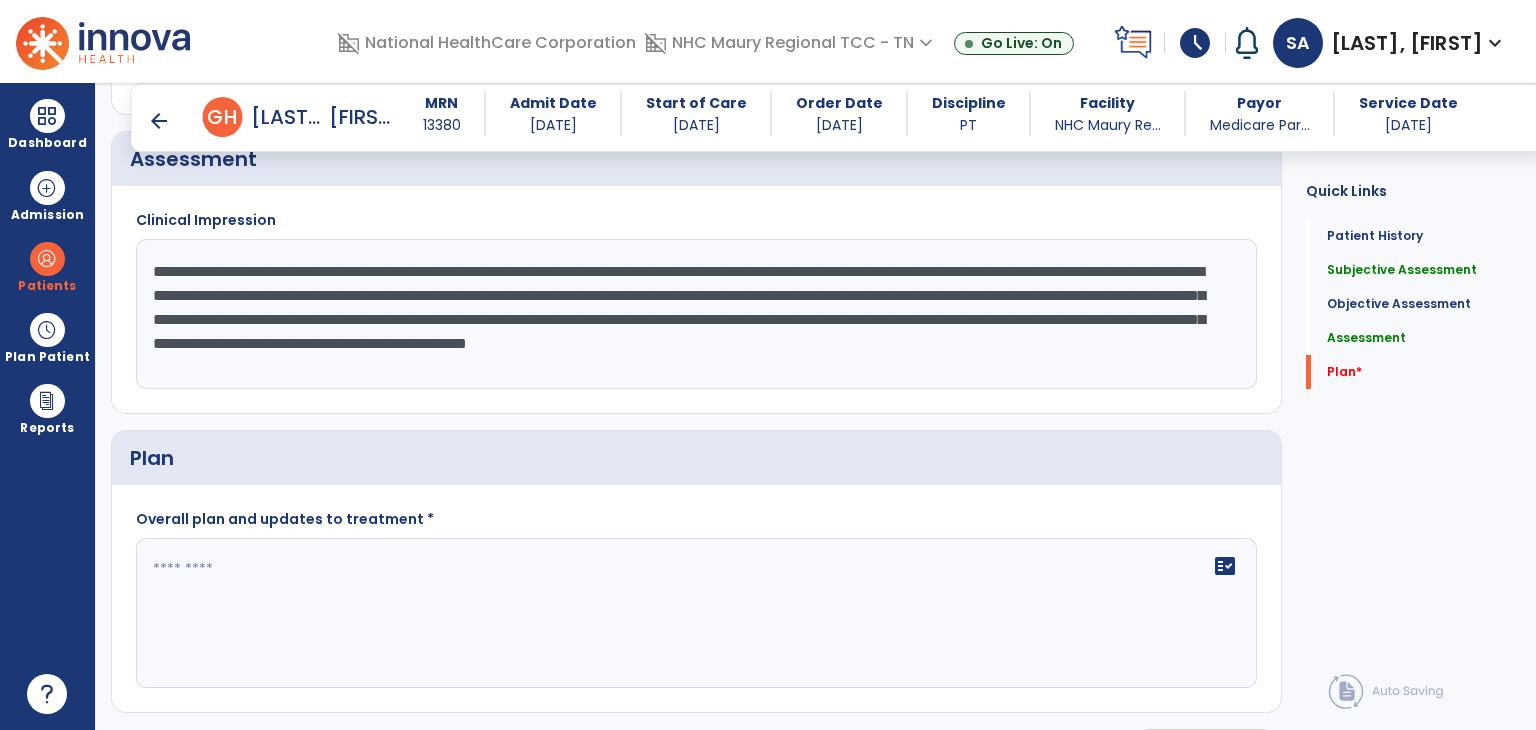 click on "**********" 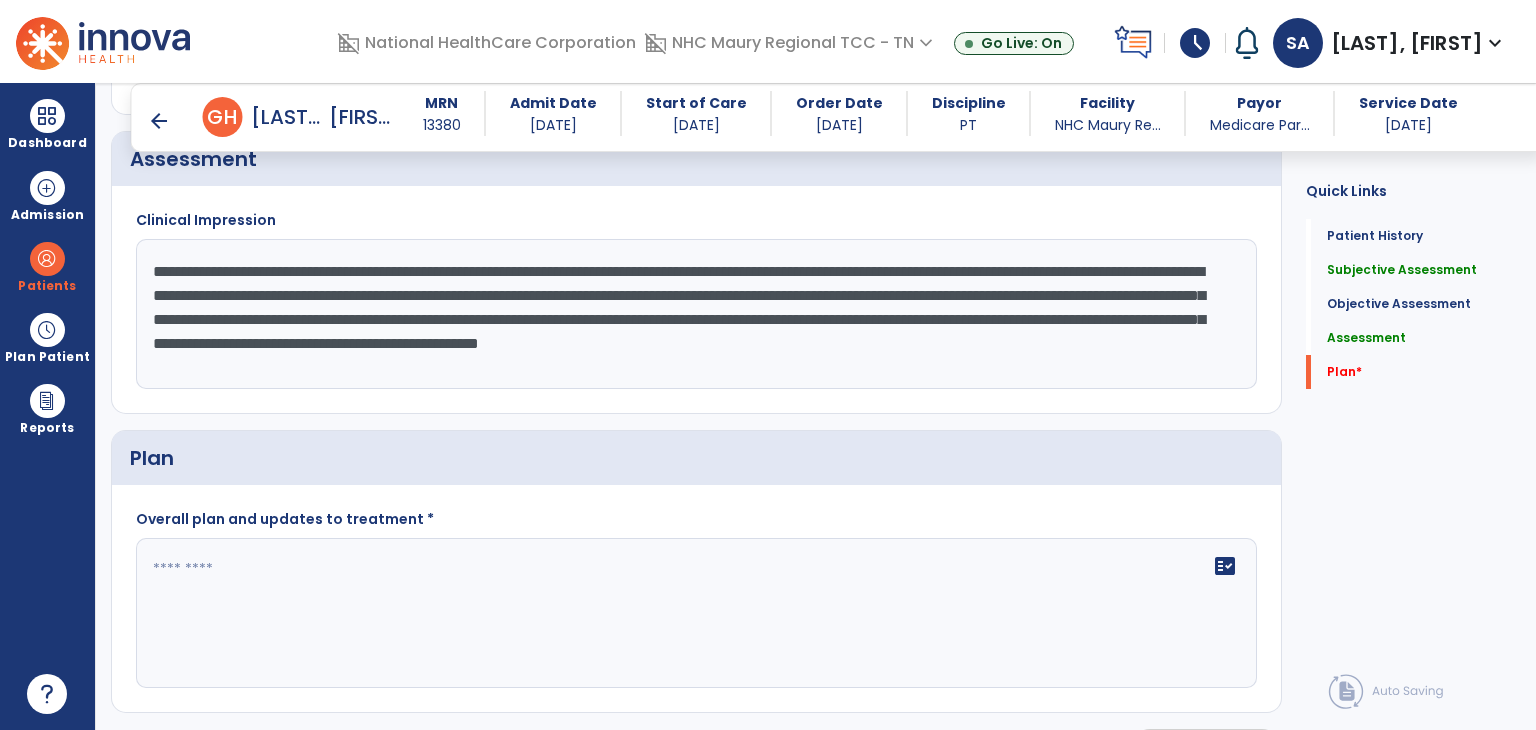type on "**********" 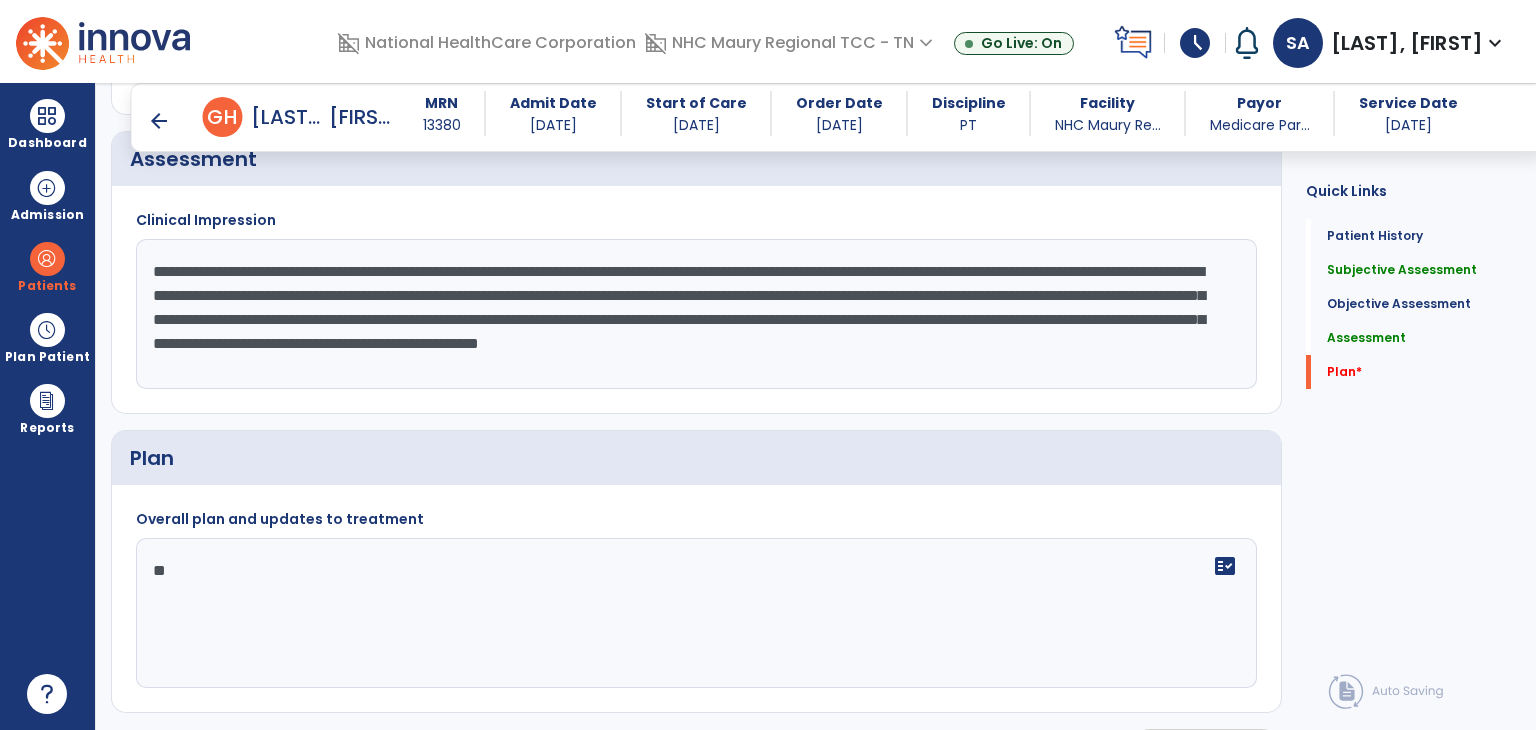 type on "*" 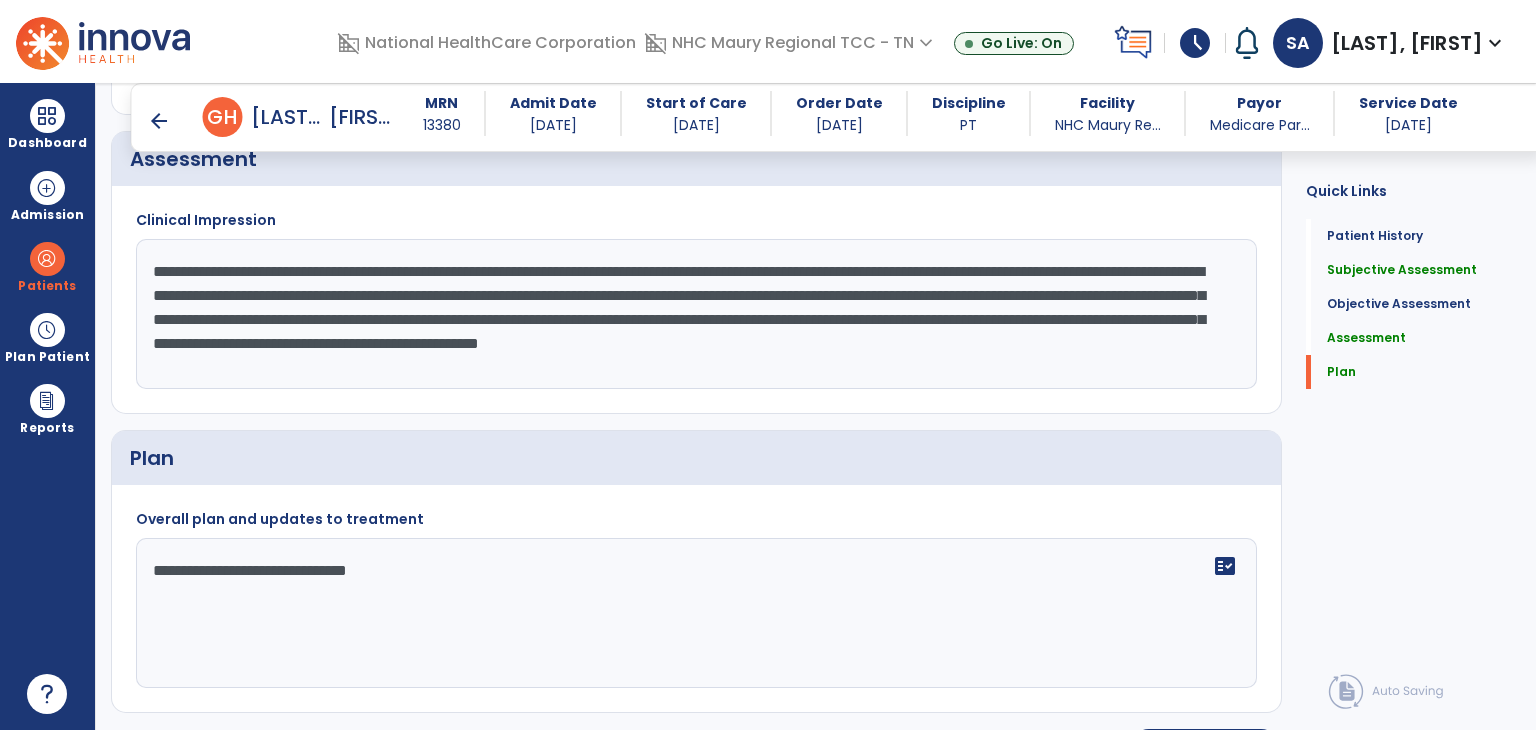 click on "**********" 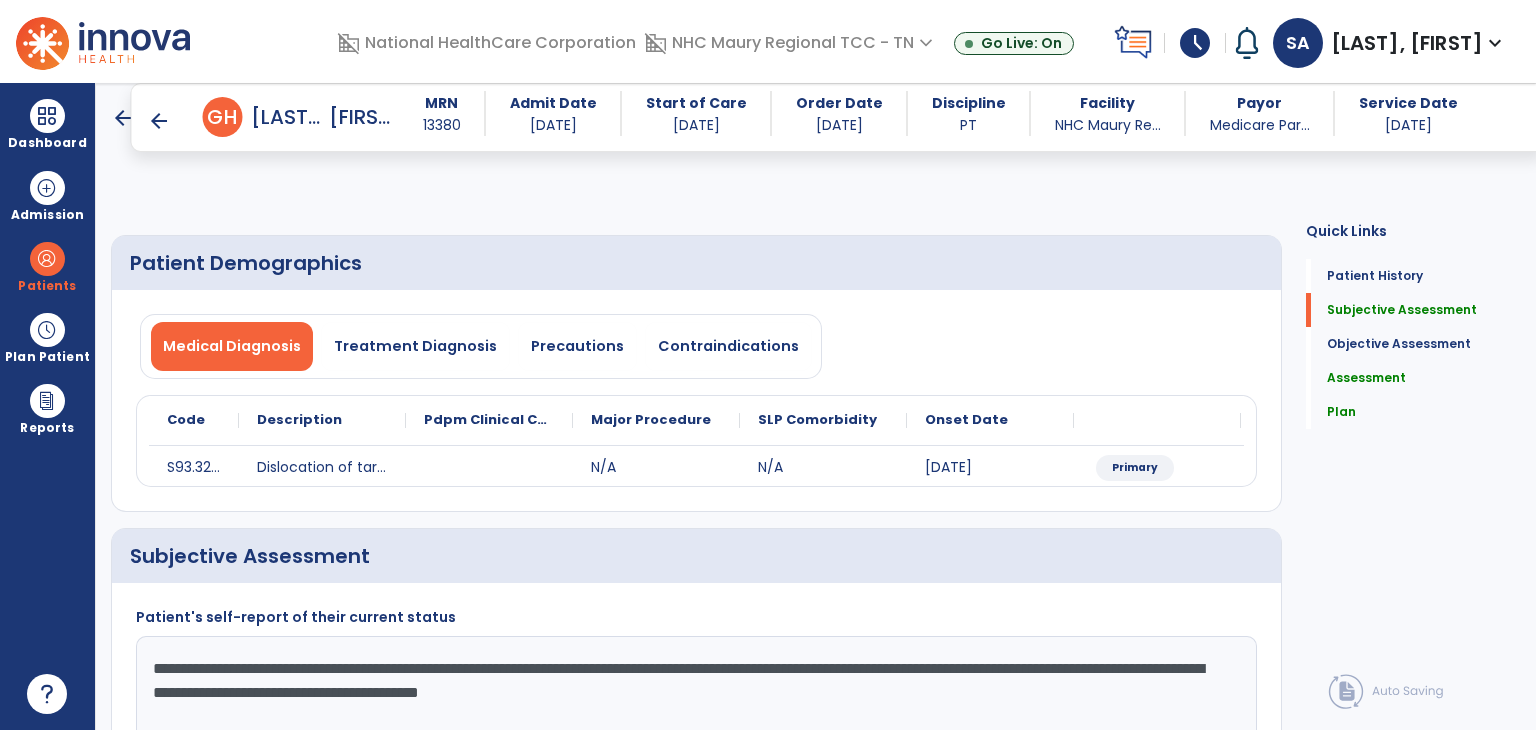 scroll, scrollTop: 250, scrollLeft: 0, axis: vertical 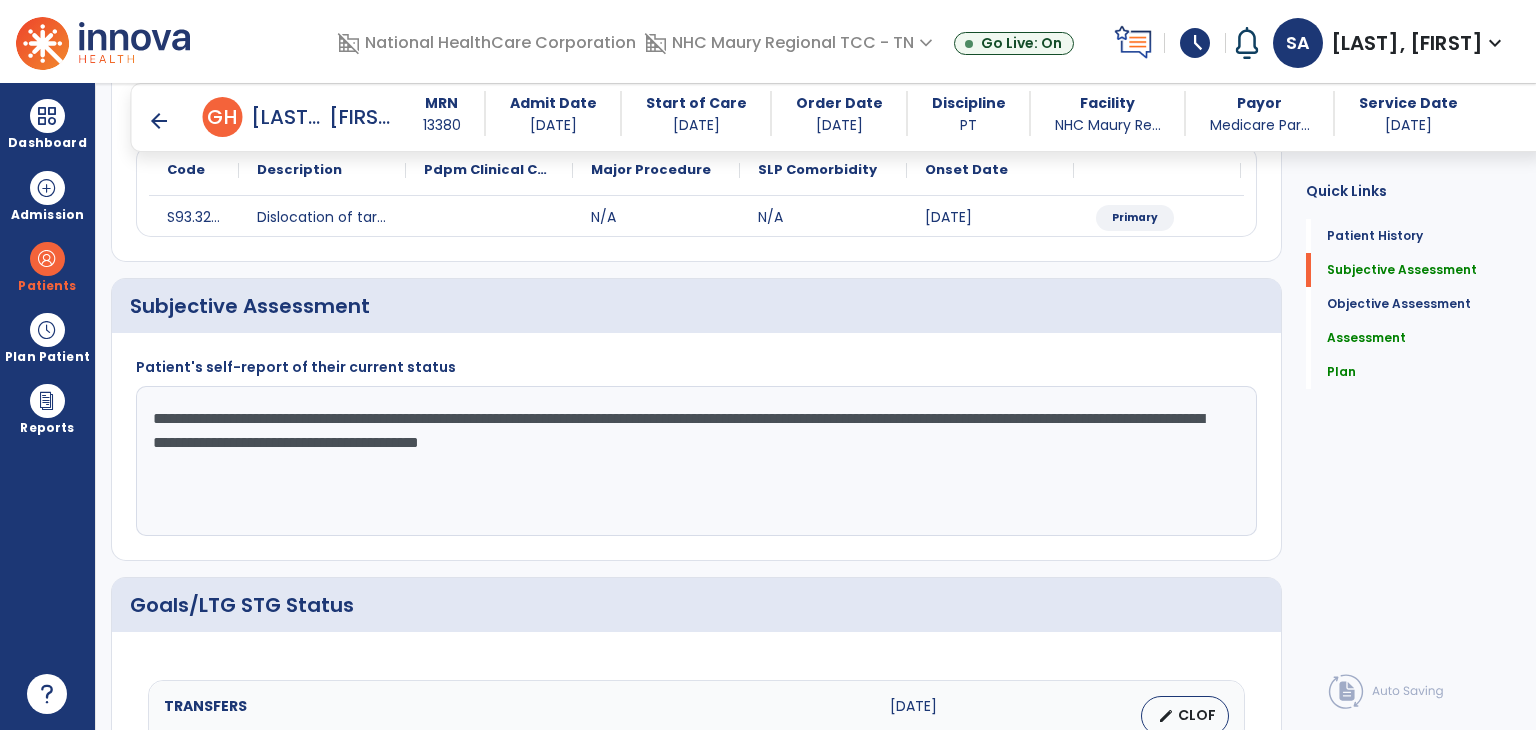 type on "**********" 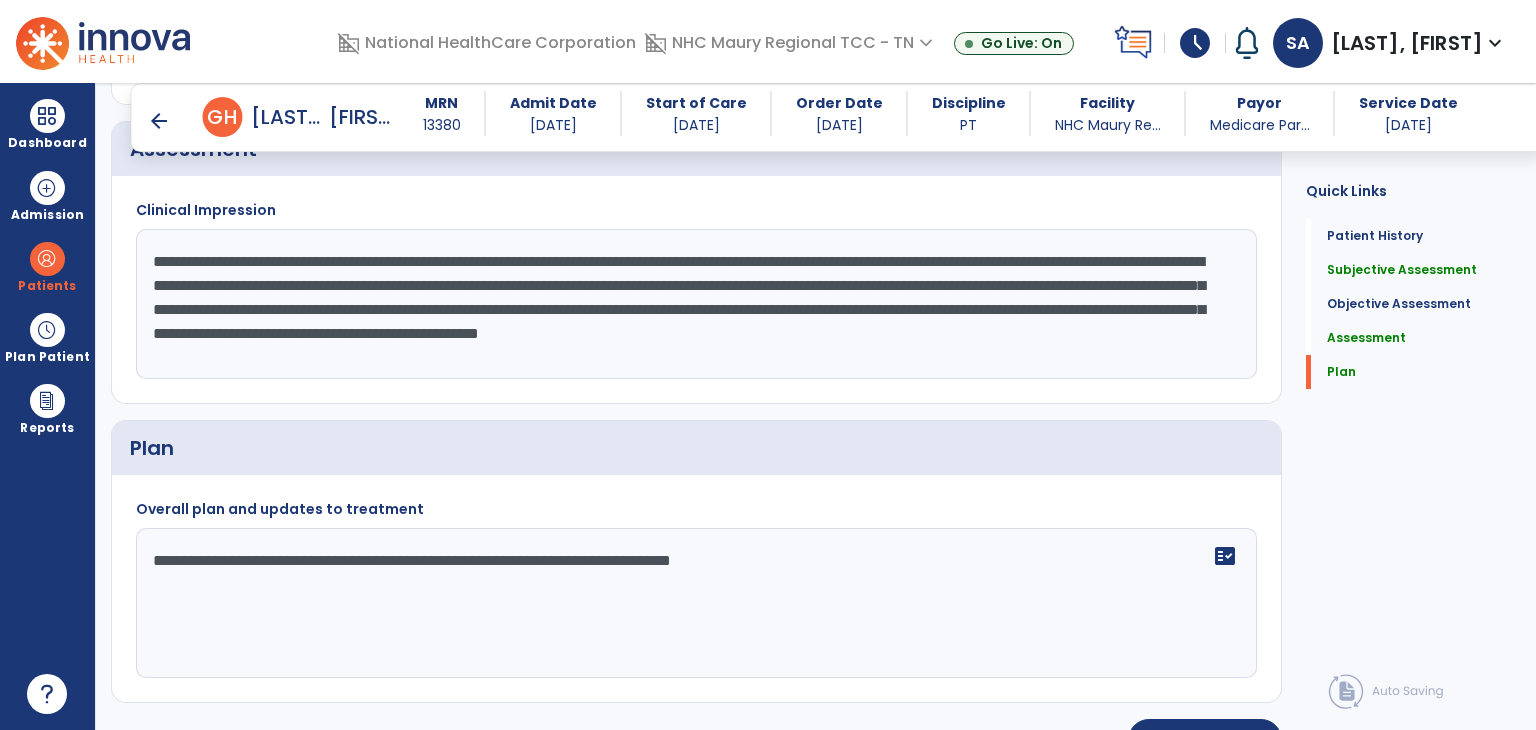 scroll, scrollTop: 2136, scrollLeft: 0, axis: vertical 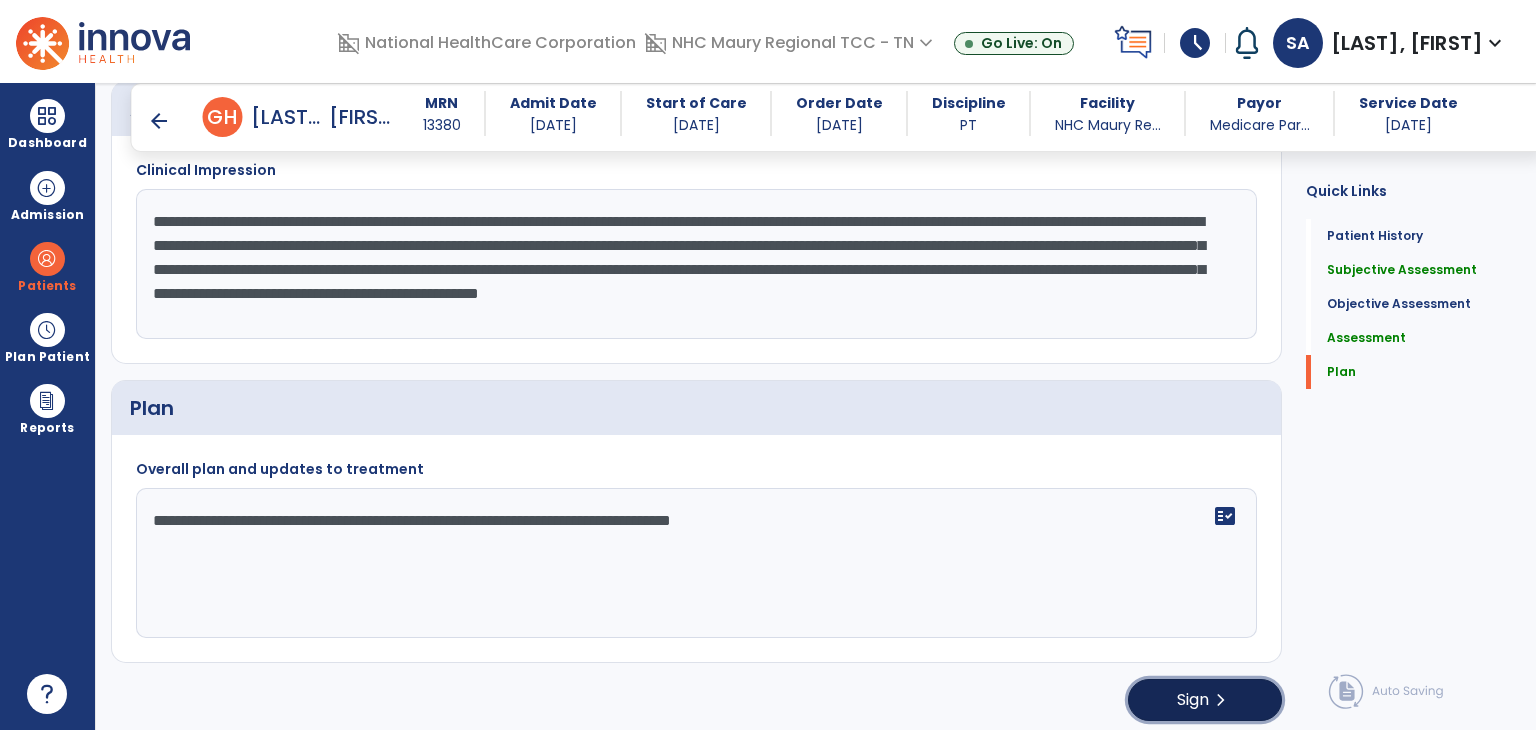 click on "Sign  chevron_right" 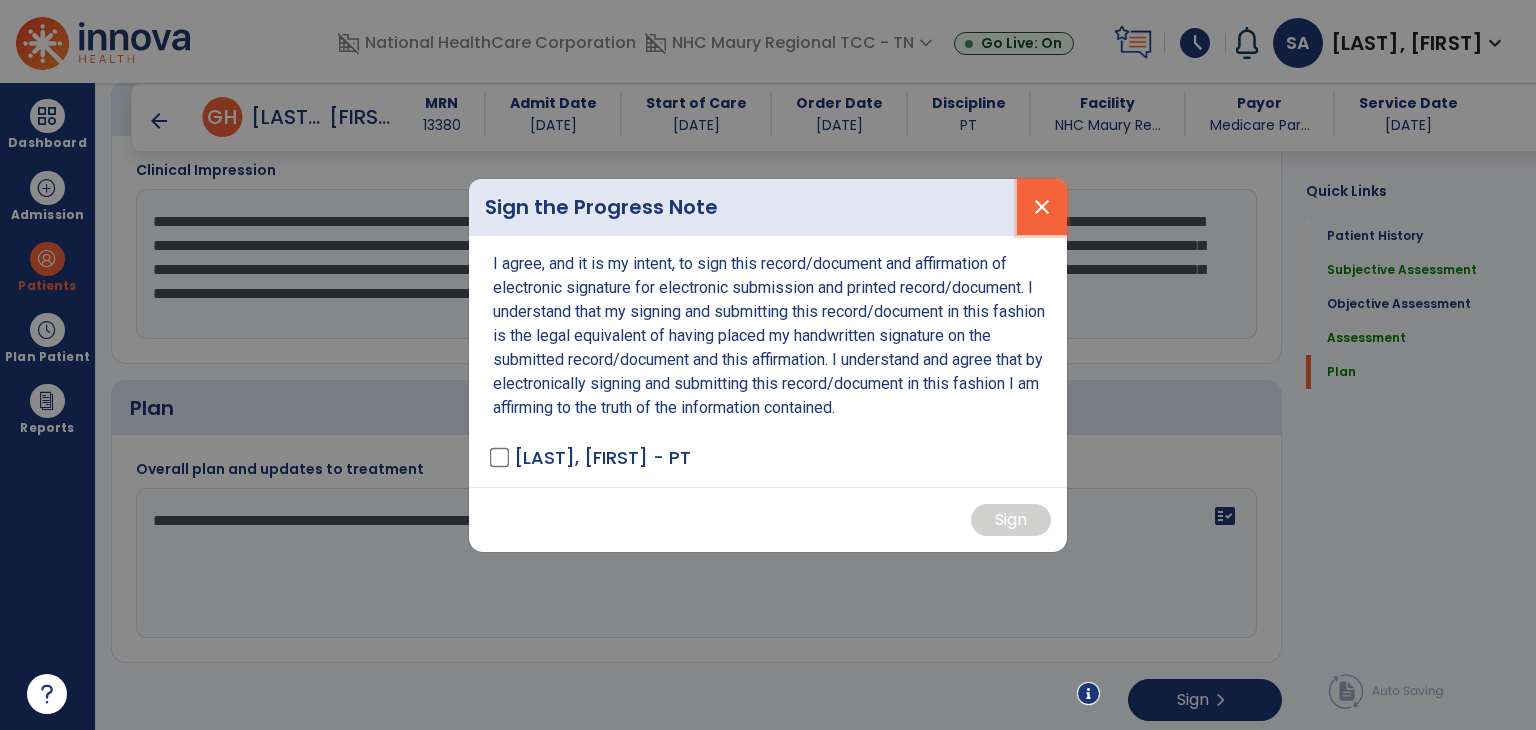 click on "close" at bounding box center [1042, 207] 